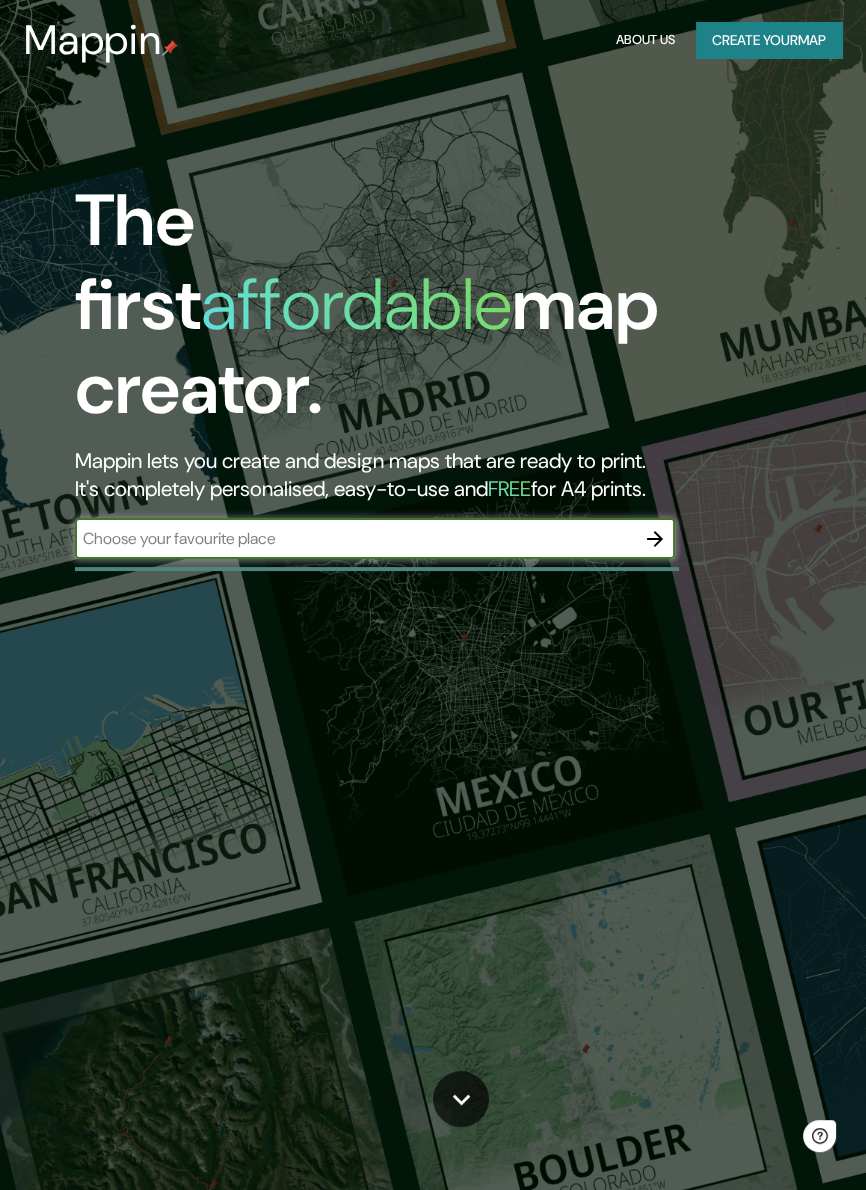 scroll, scrollTop: 0, scrollLeft: 0, axis: both 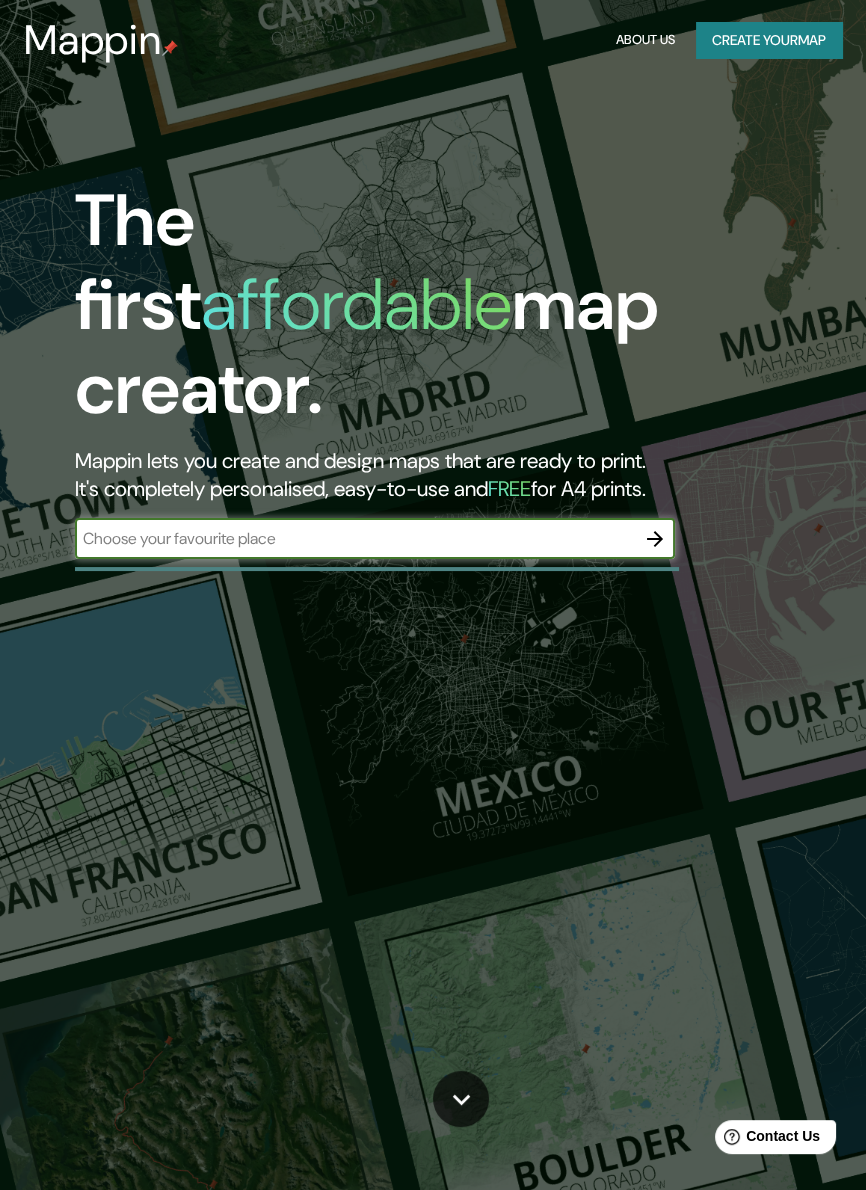click at bounding box center (355, 538) 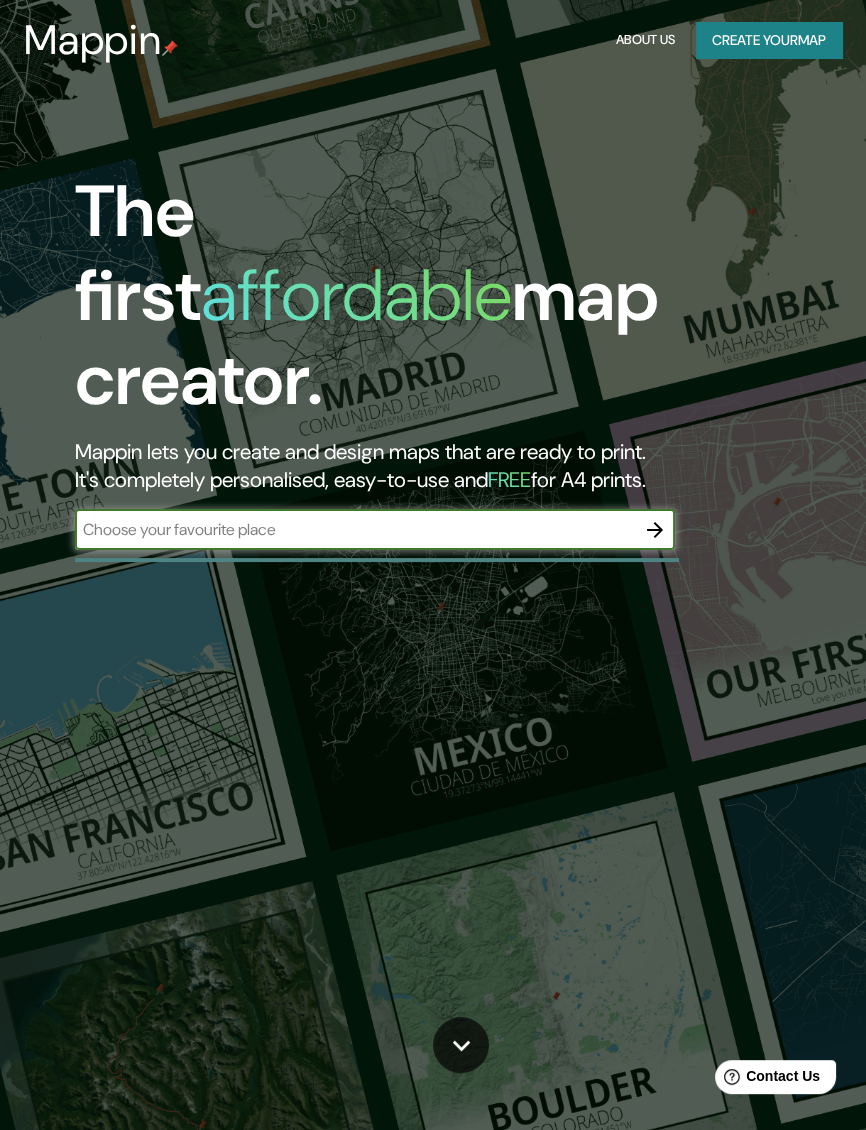 type on "[CITY]" 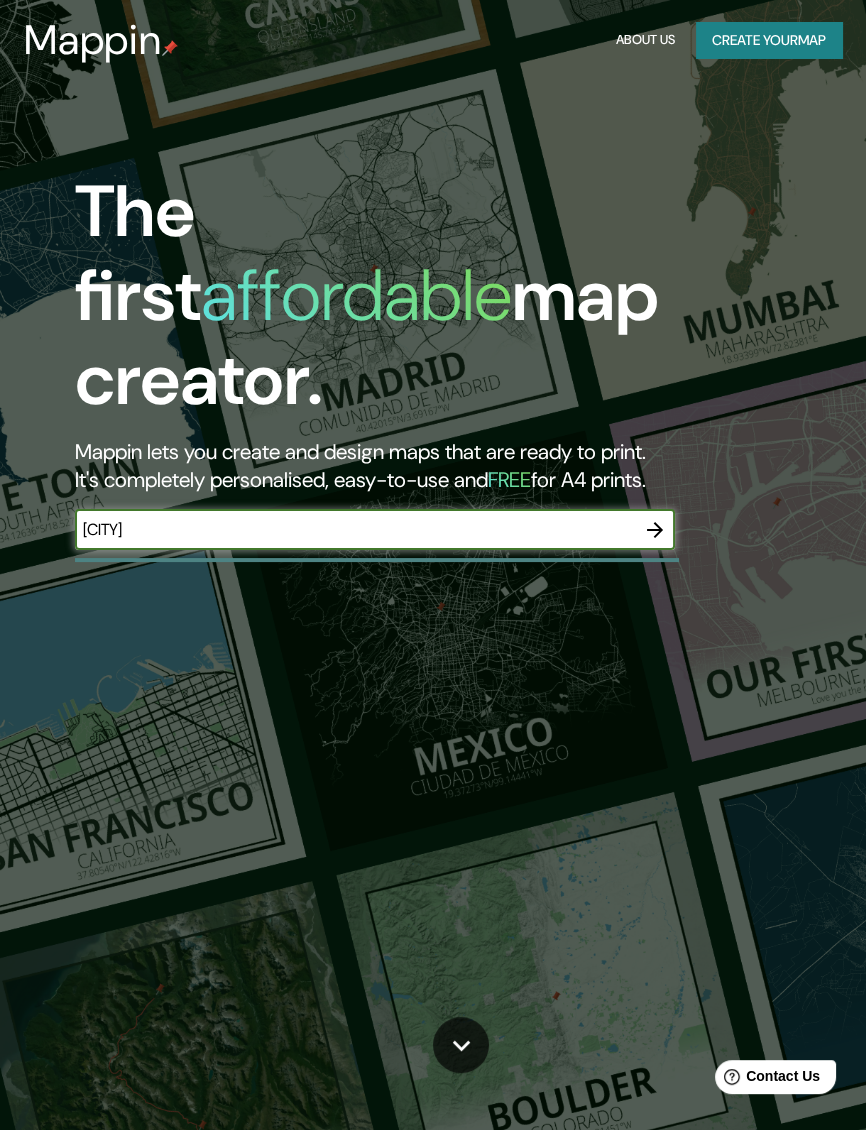 click 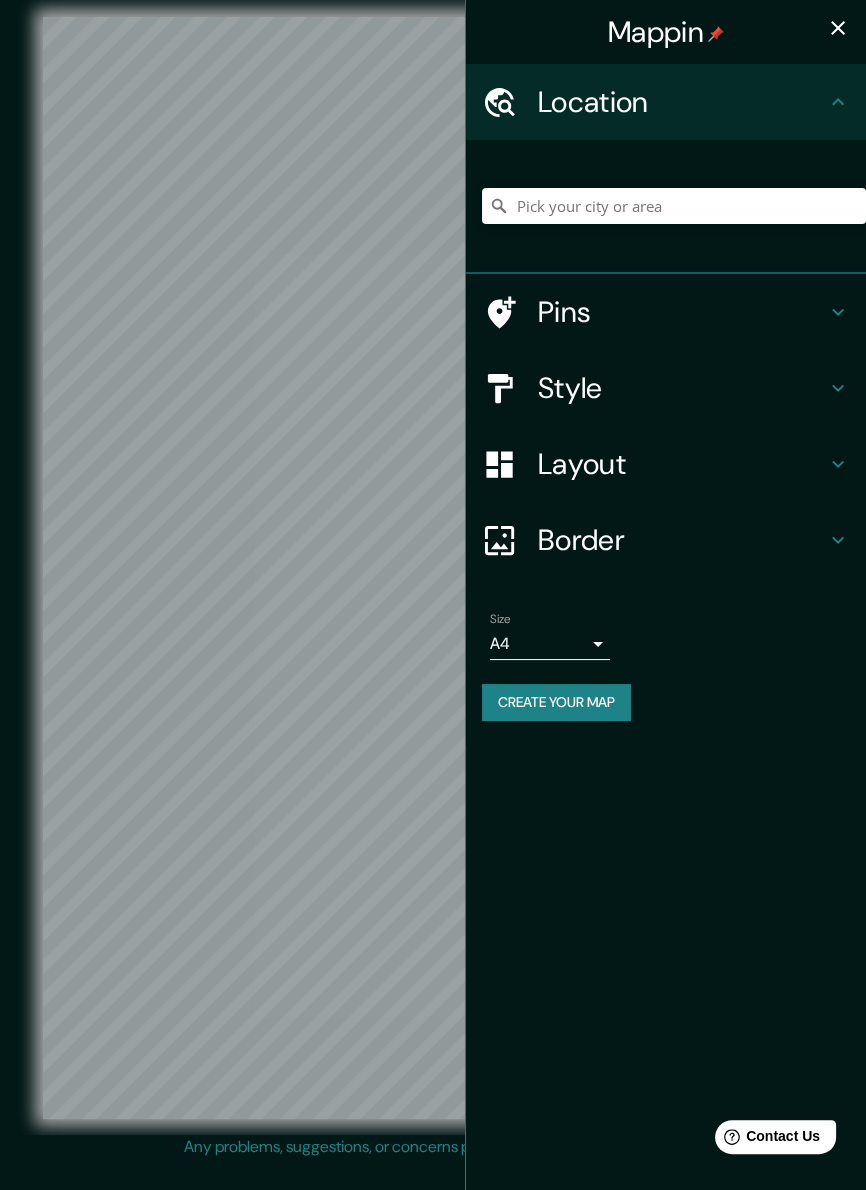 click 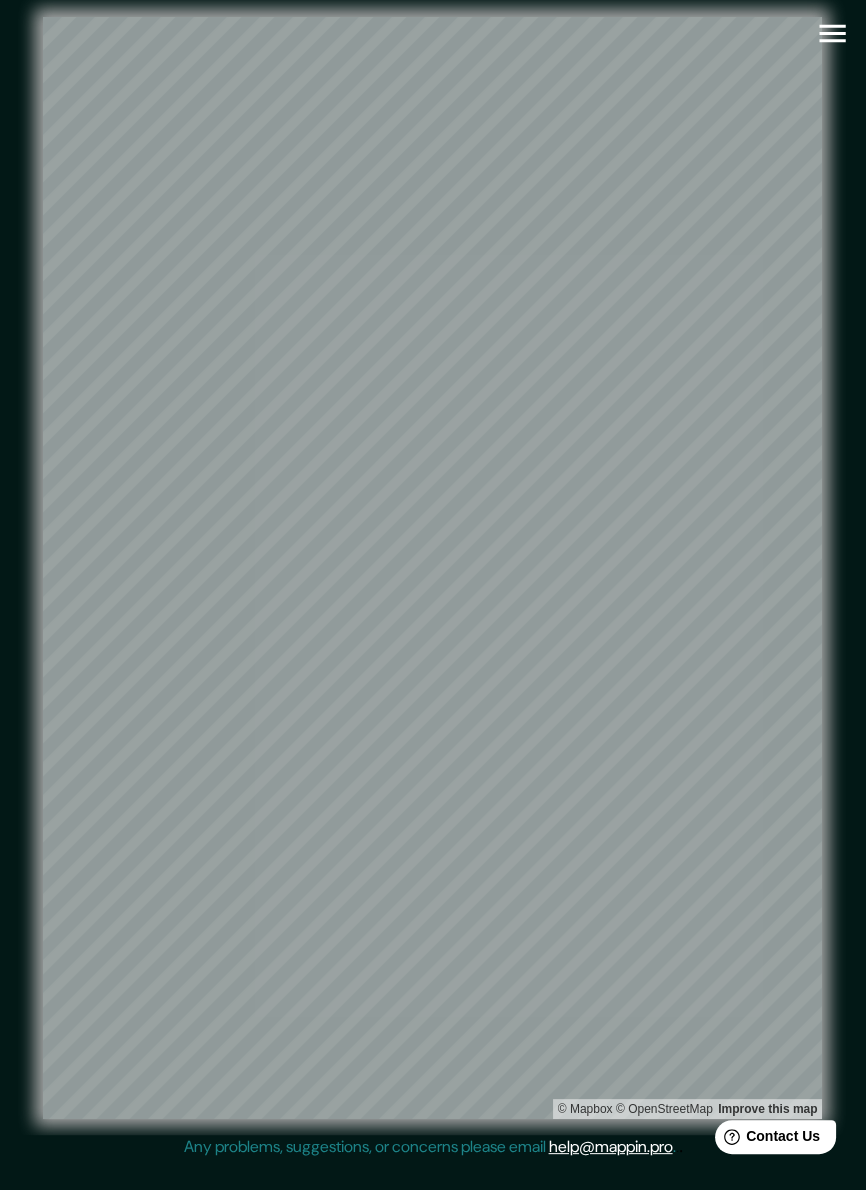 click 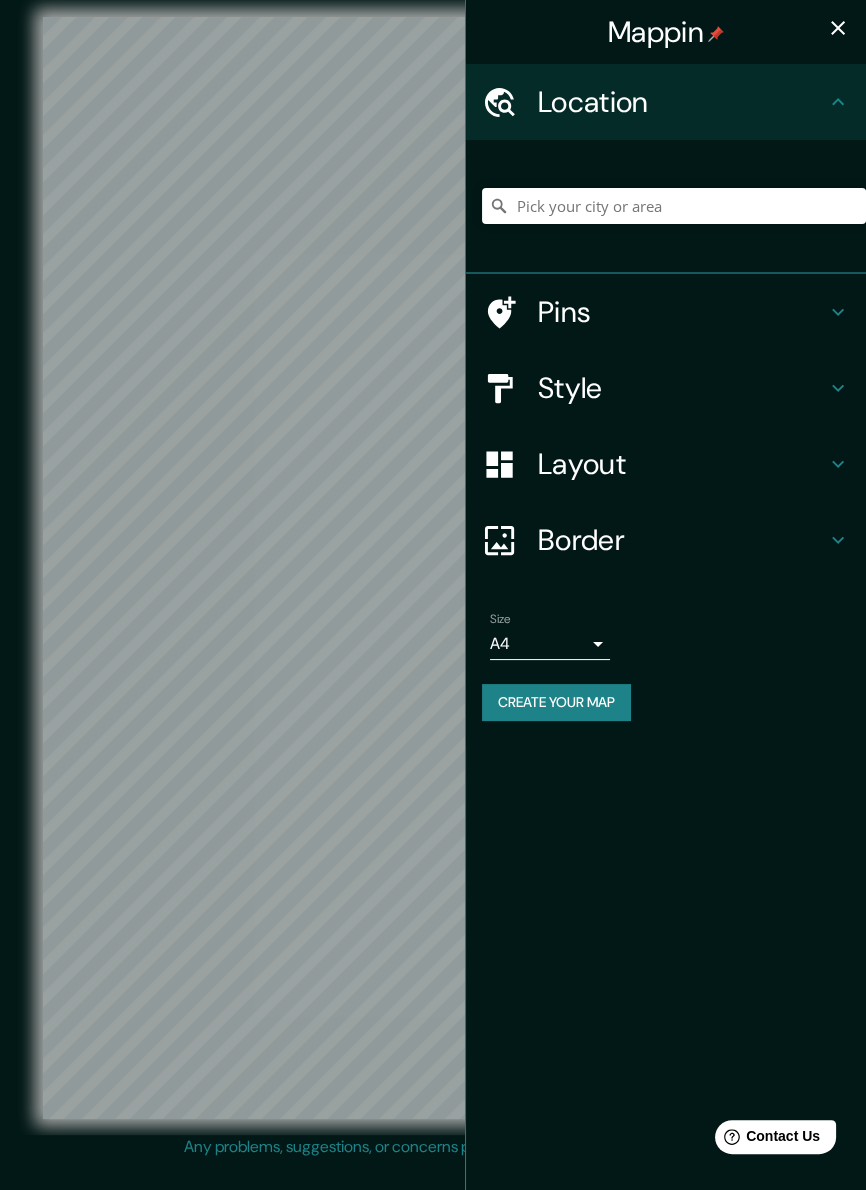 click 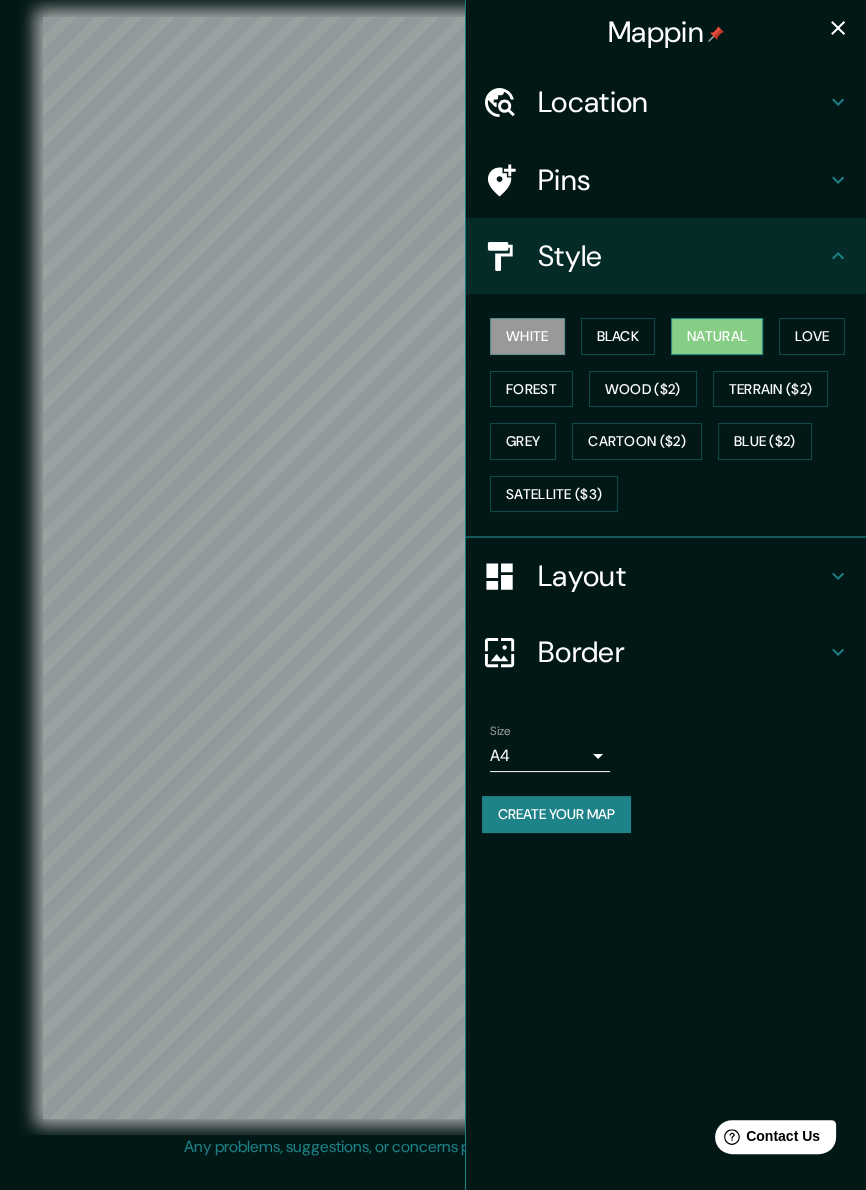 click on "Natural" at bounding box center (717, 336) 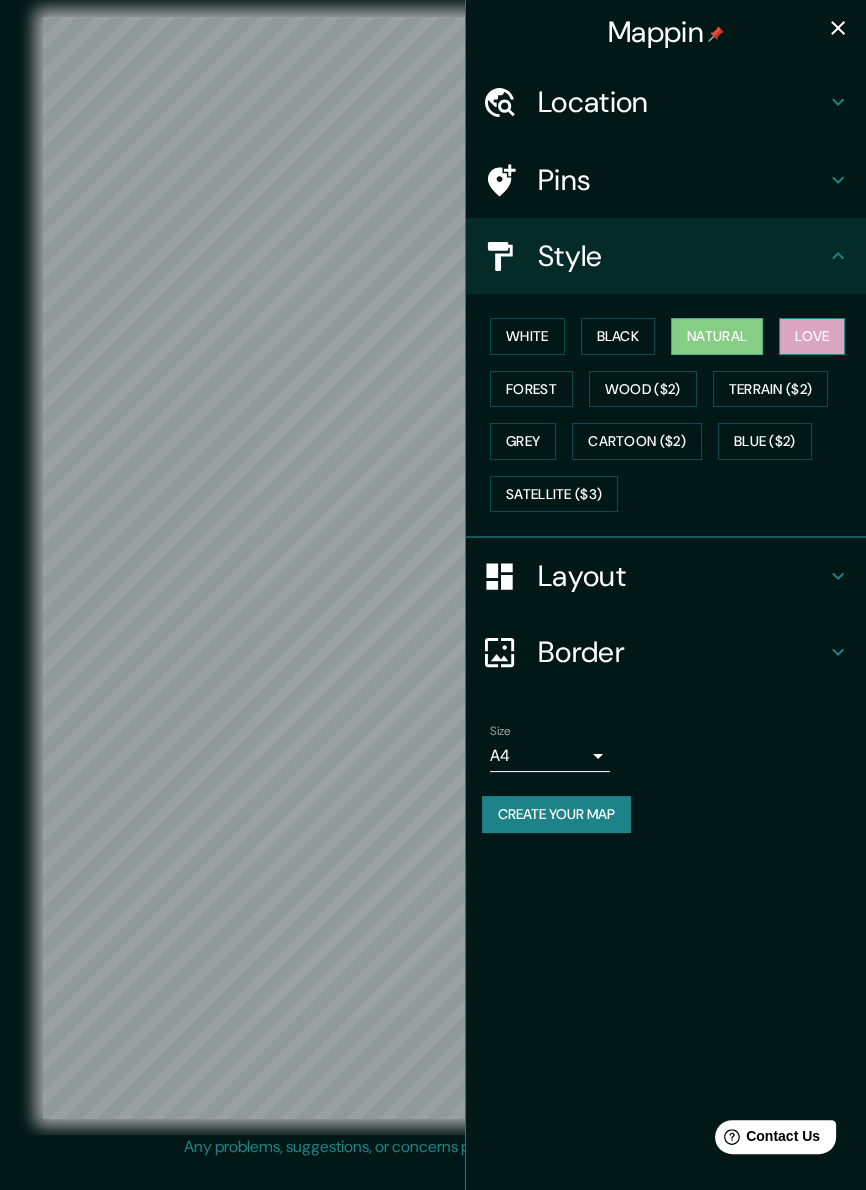 click on "Love" at bounding box center (812, 336) 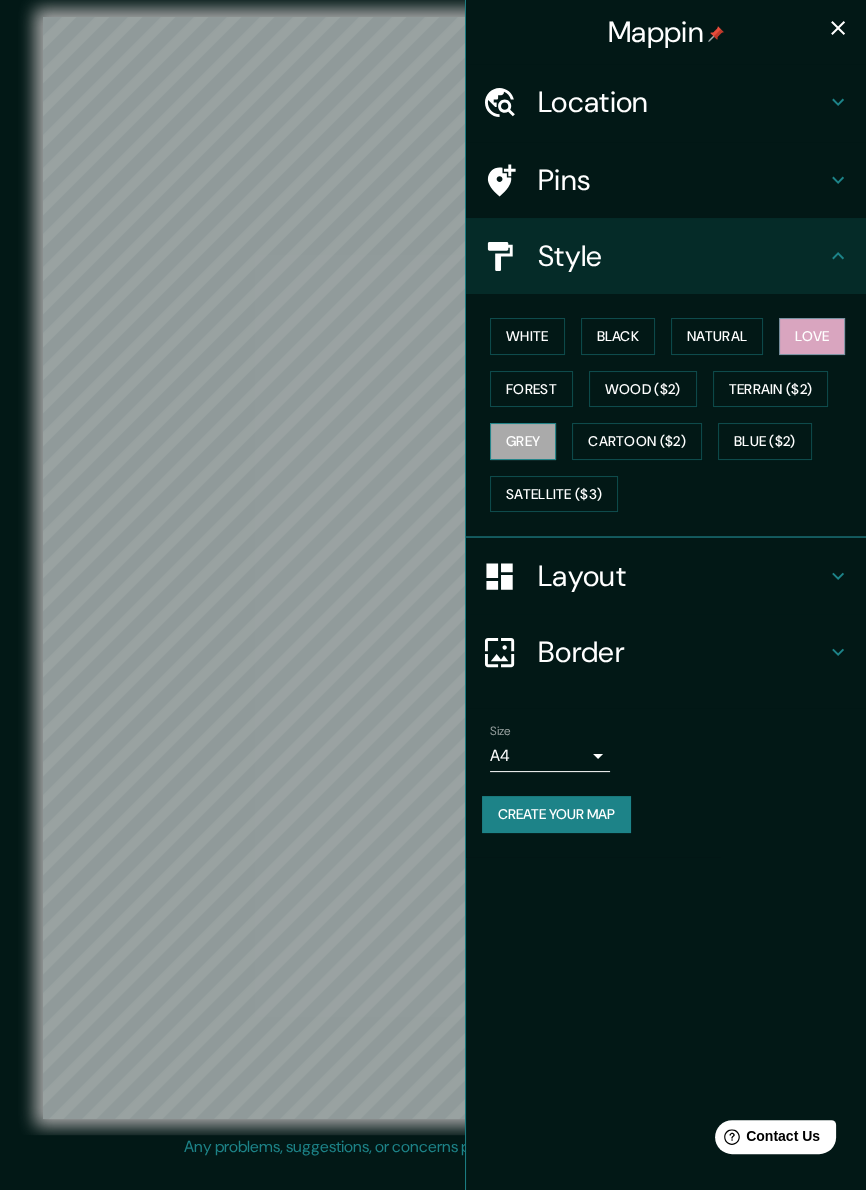 click on "Grey" at bounding box center (523, 441) 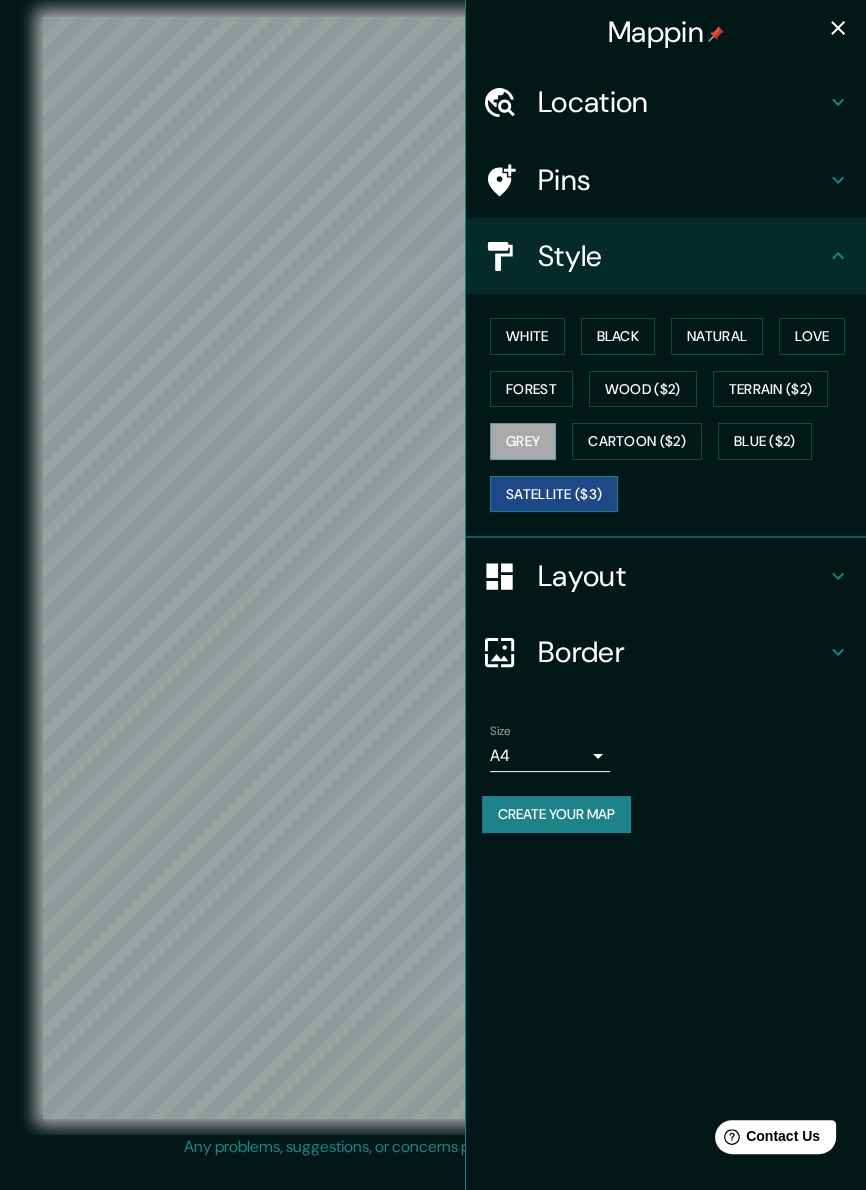 click on "Satellite ($3)" at bounding box center (554, 494) 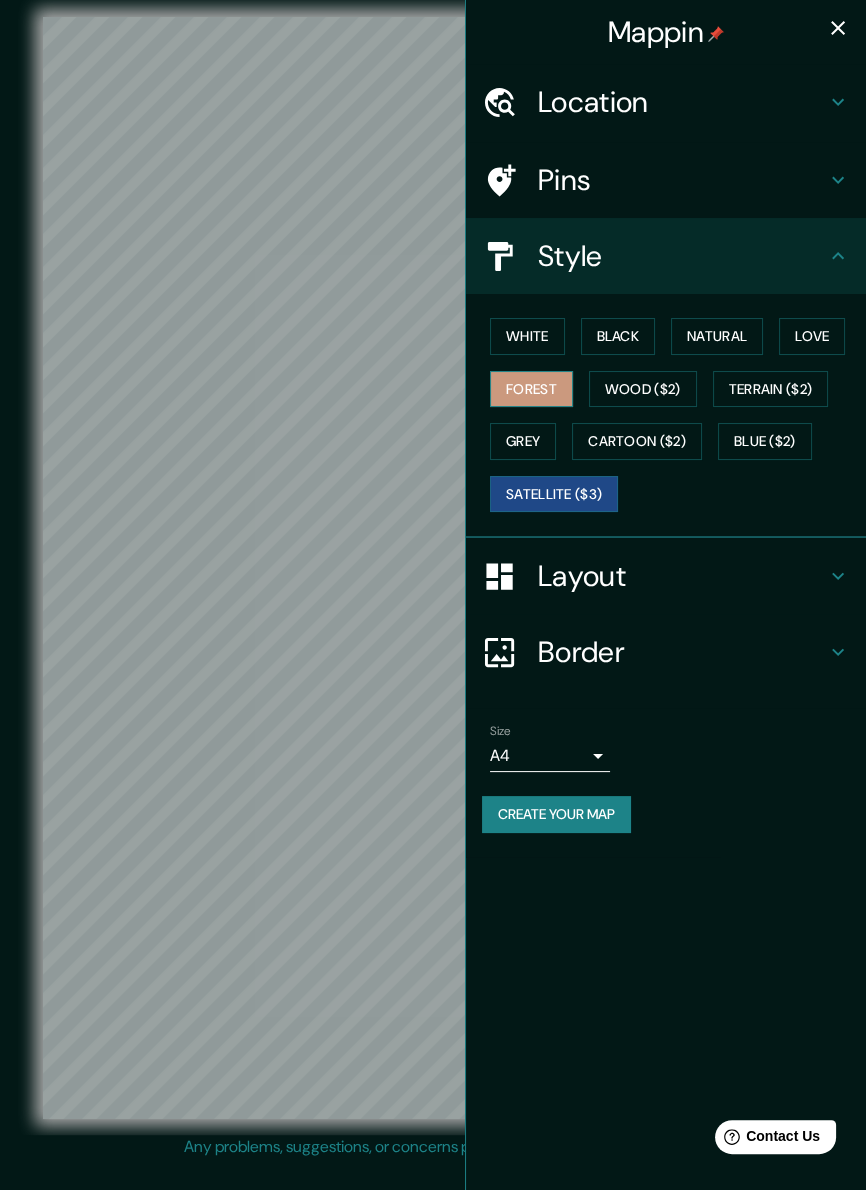 click on "Forest" at bounding box center (531, 389) 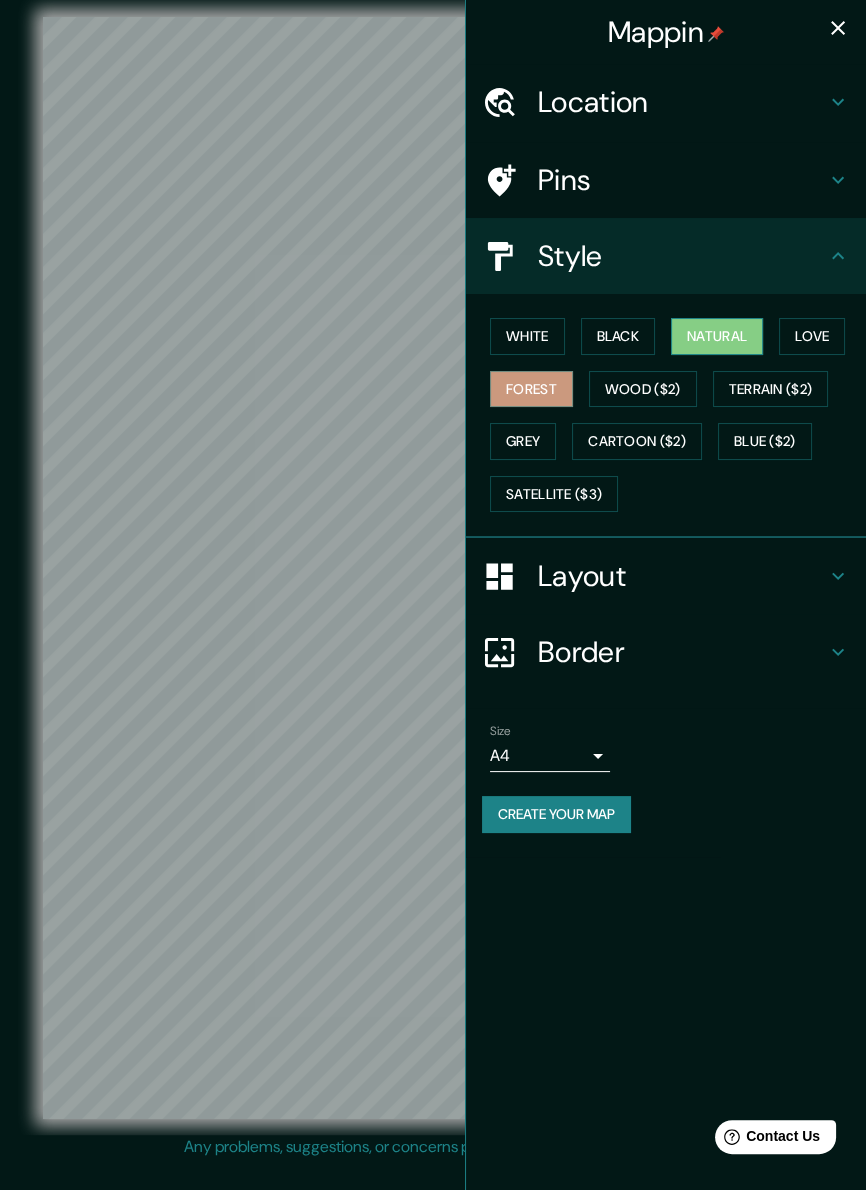 click on "Natural" at bounding box center (717, 336) 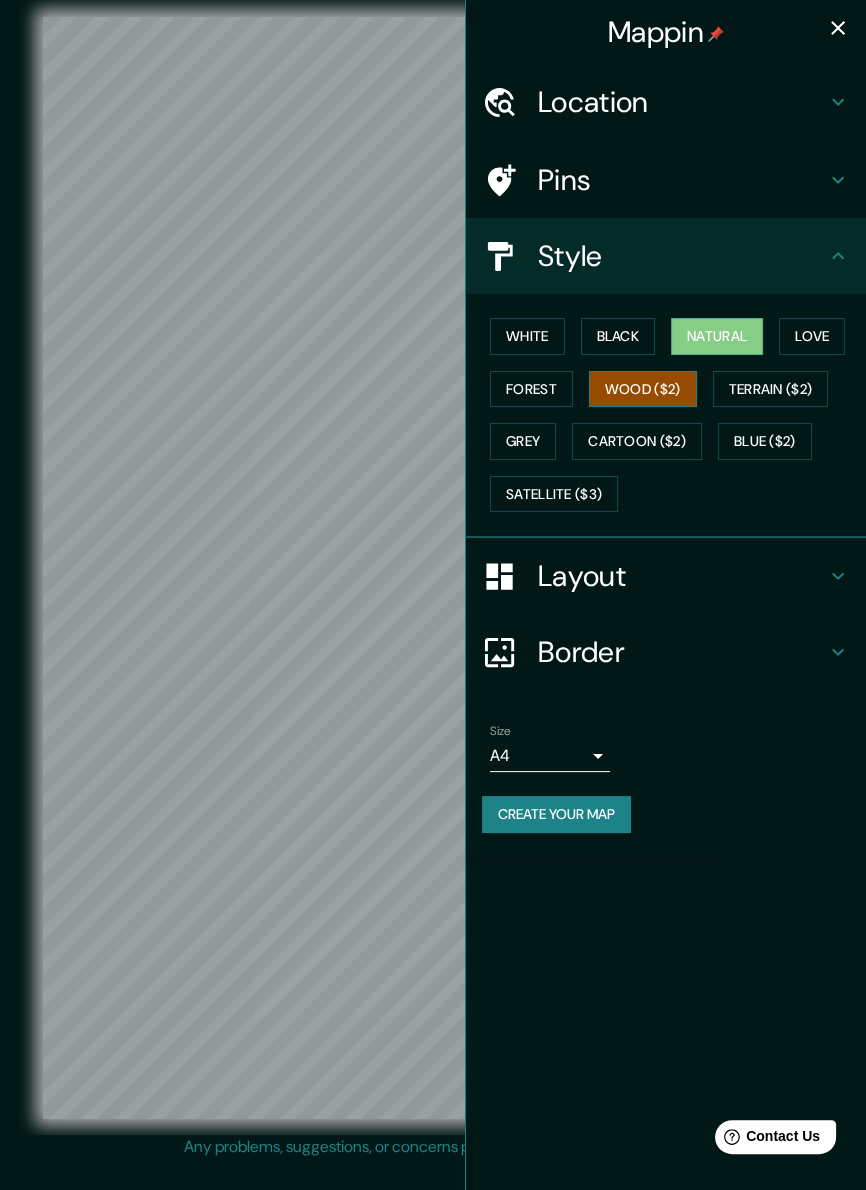 click on "Wood ($2)" at bounding box center (643, 389) 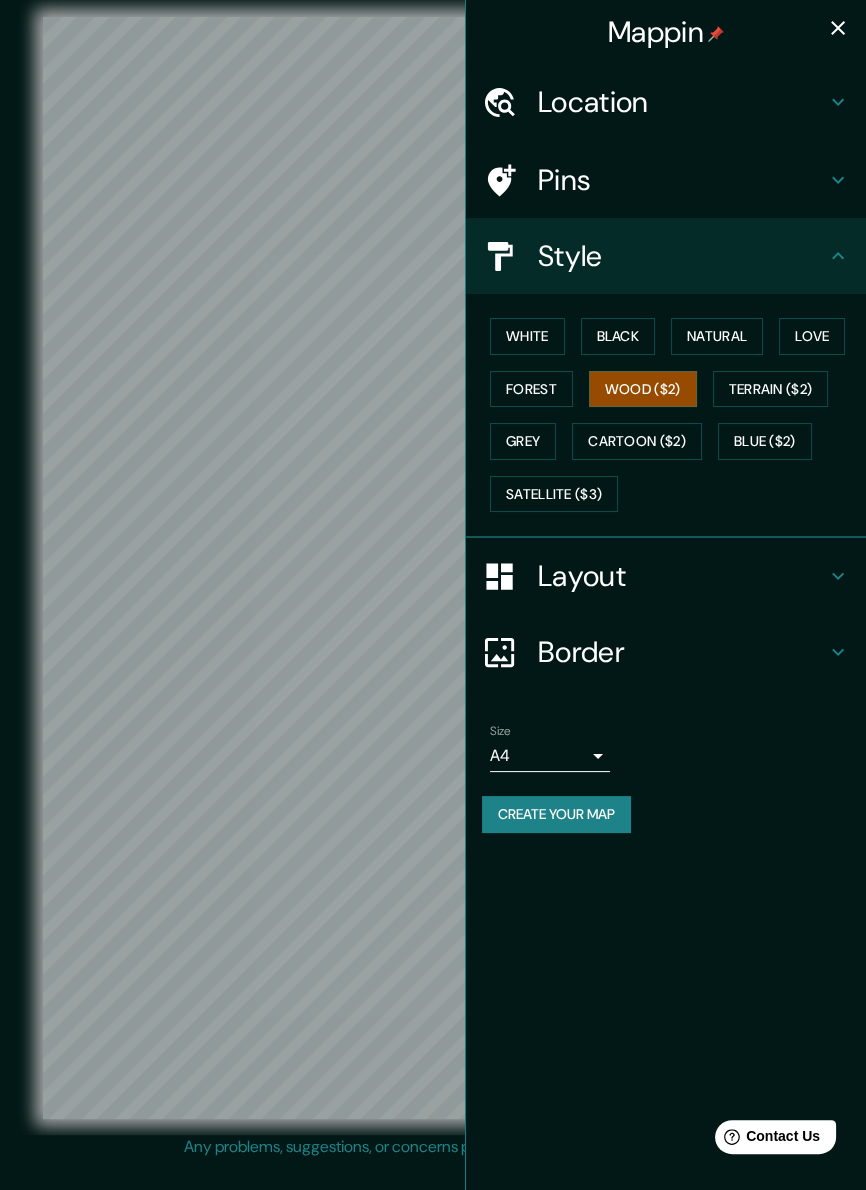 click 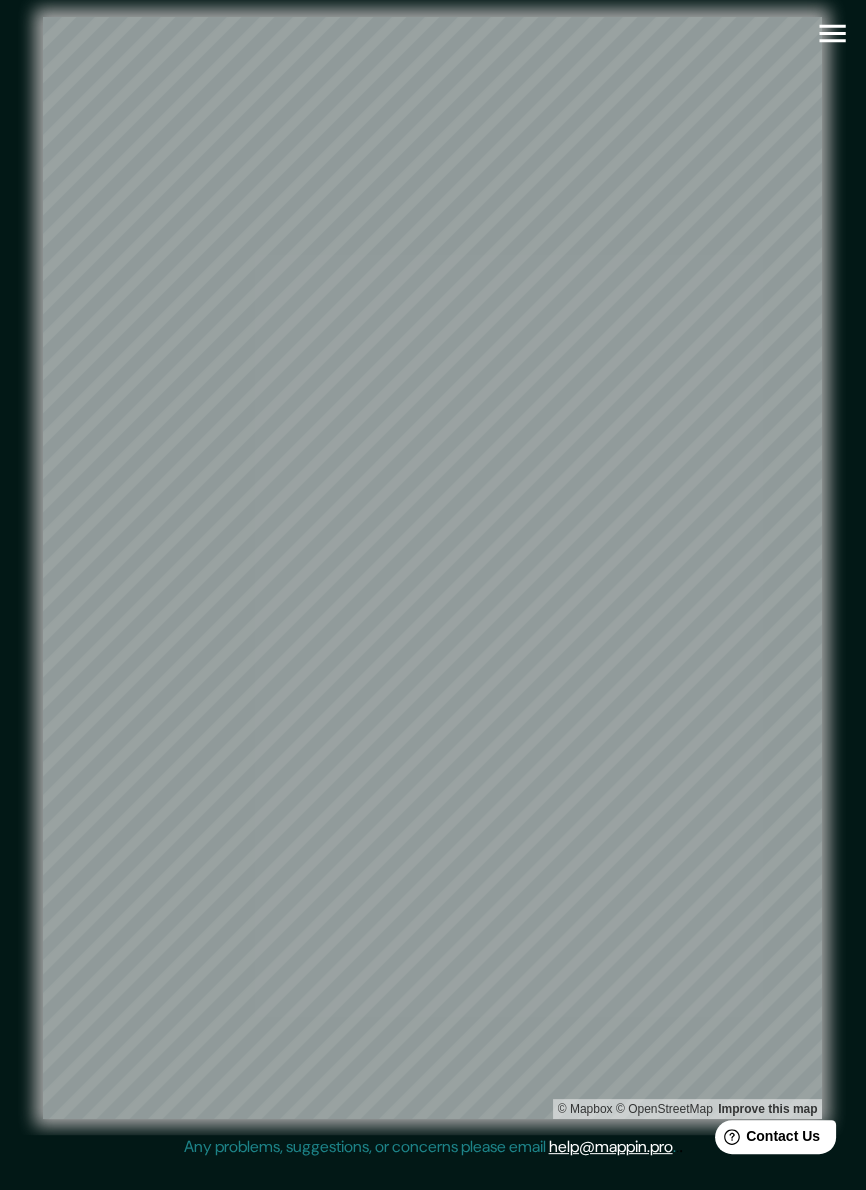 click 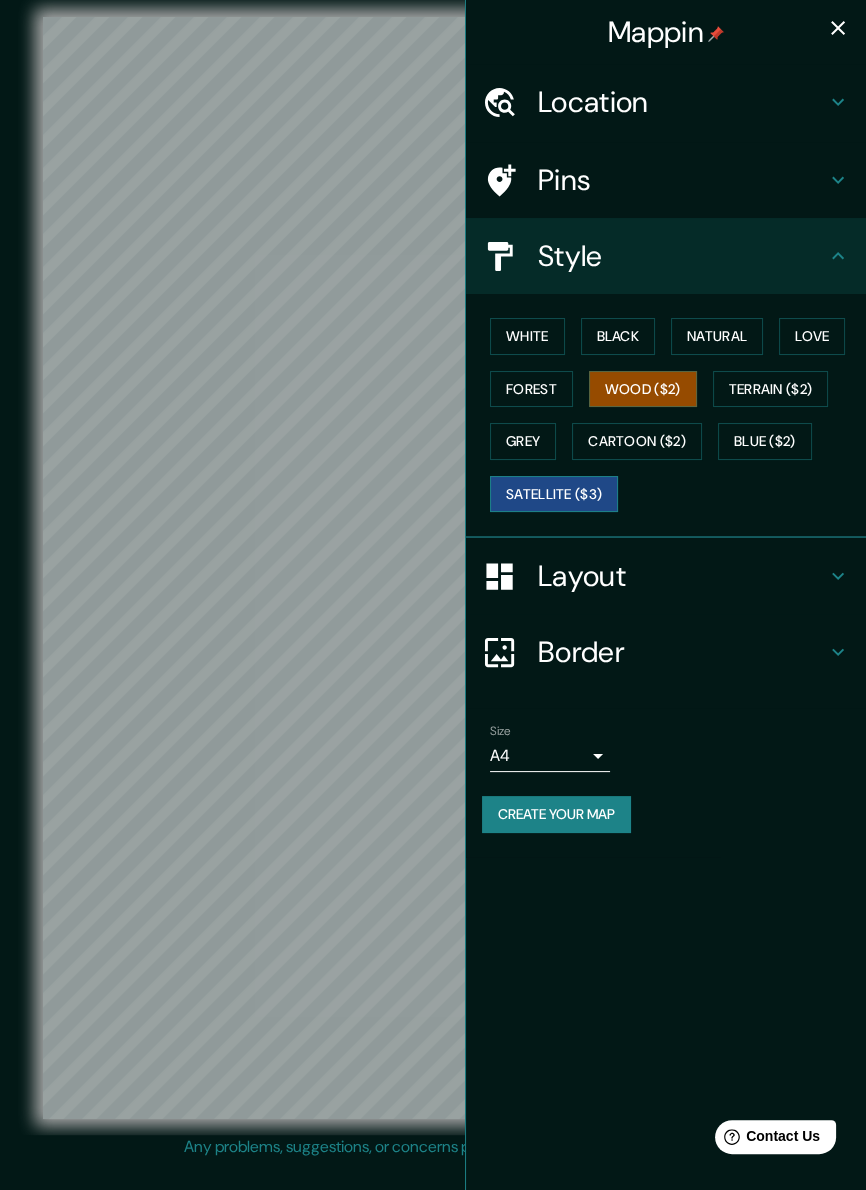 click on "Satellite ($3)" at bounding box center (554, 494) 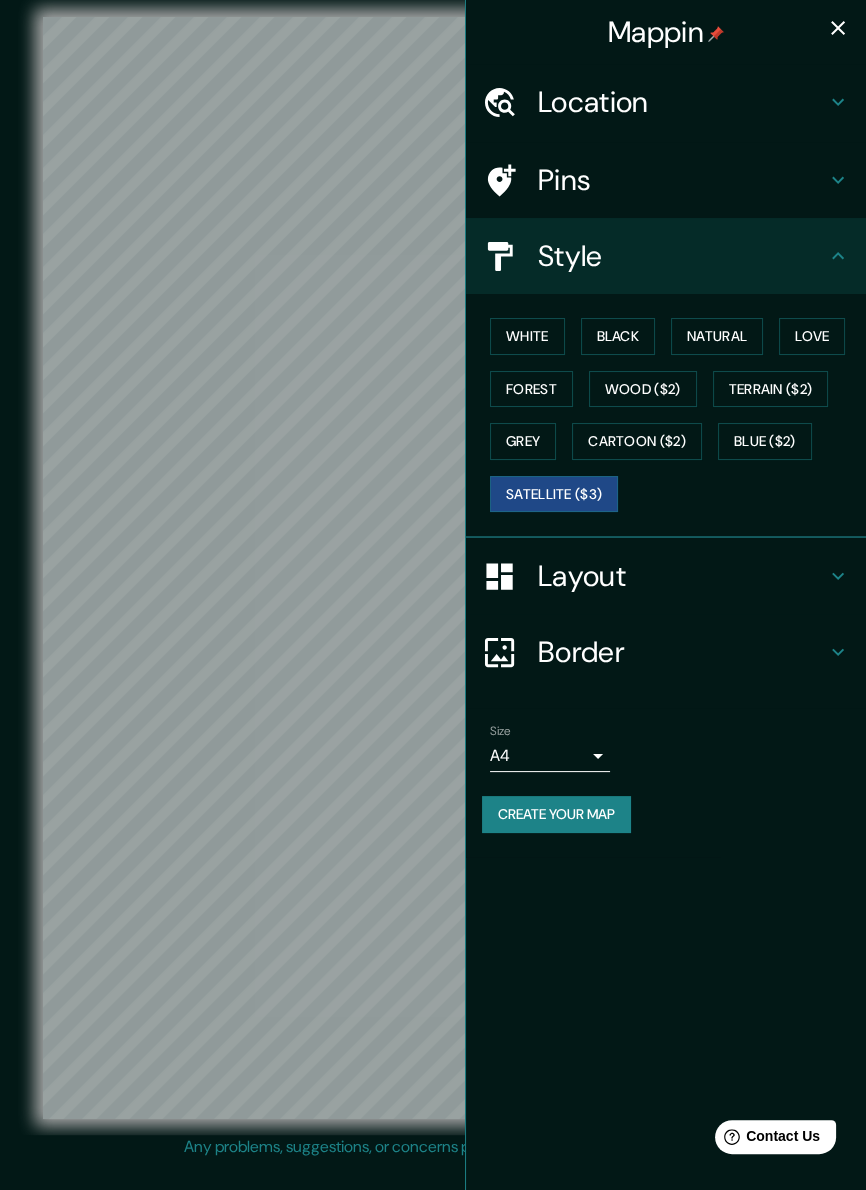 click at bounding box center [838, 28] 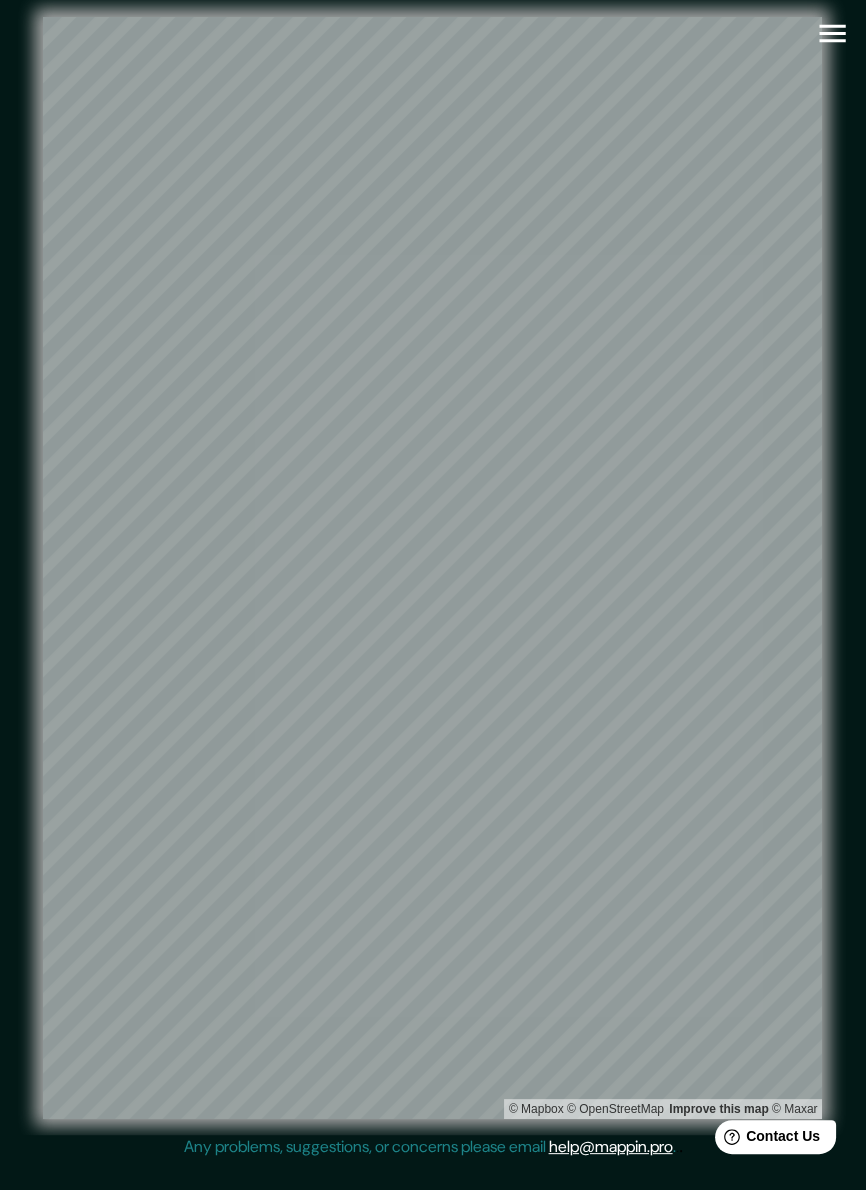 click 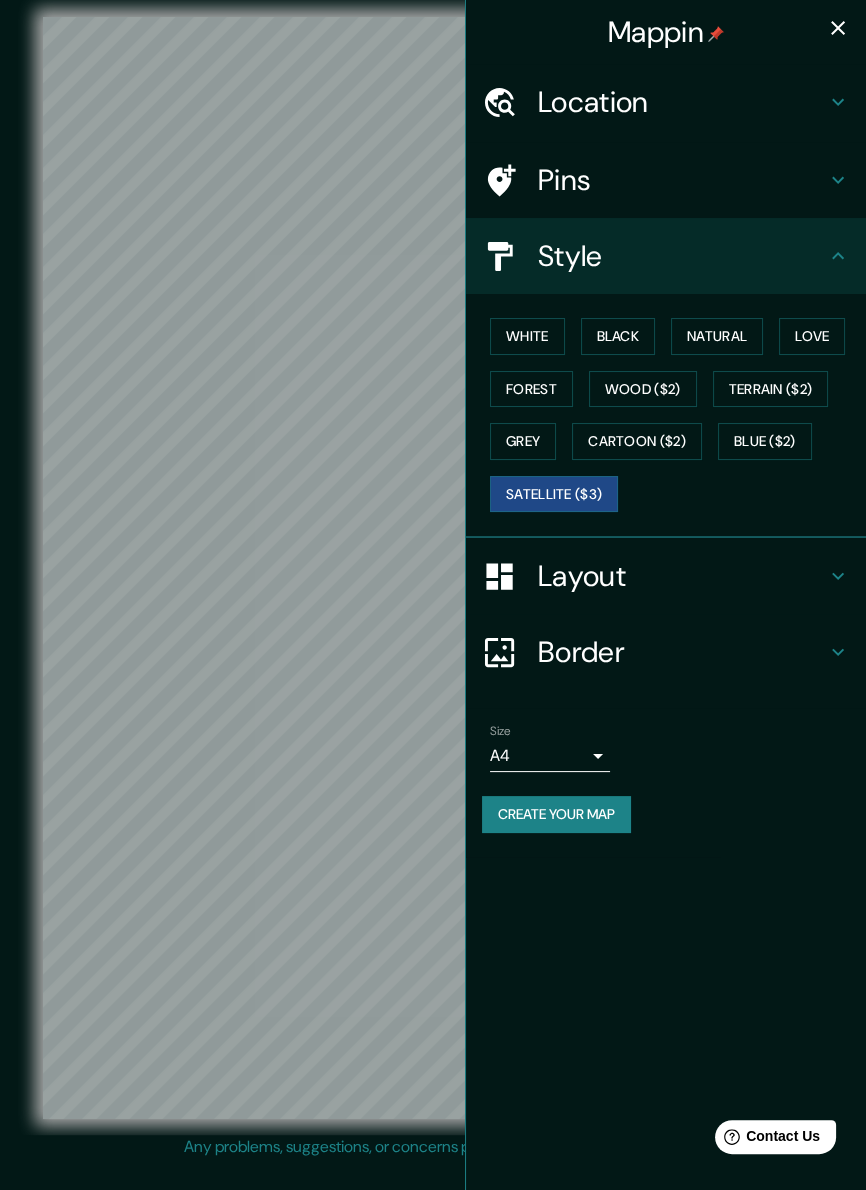 click 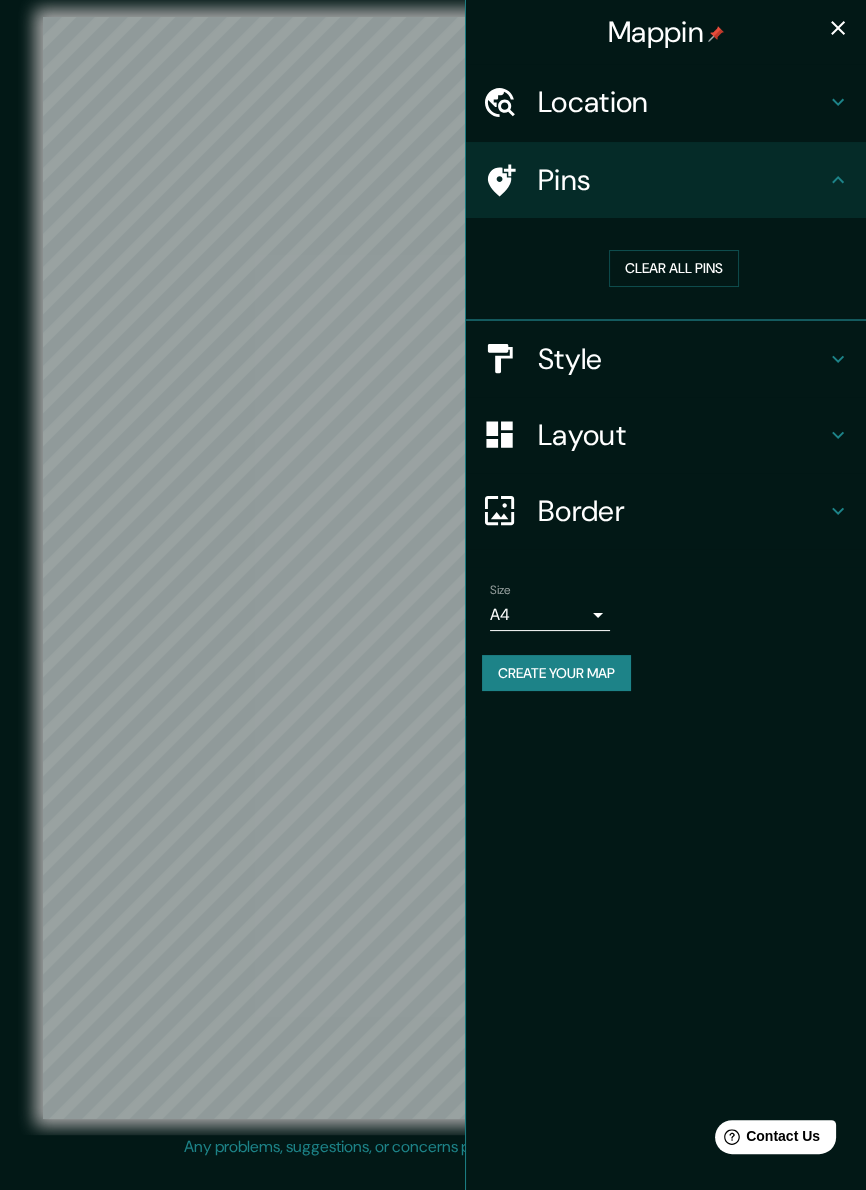 click 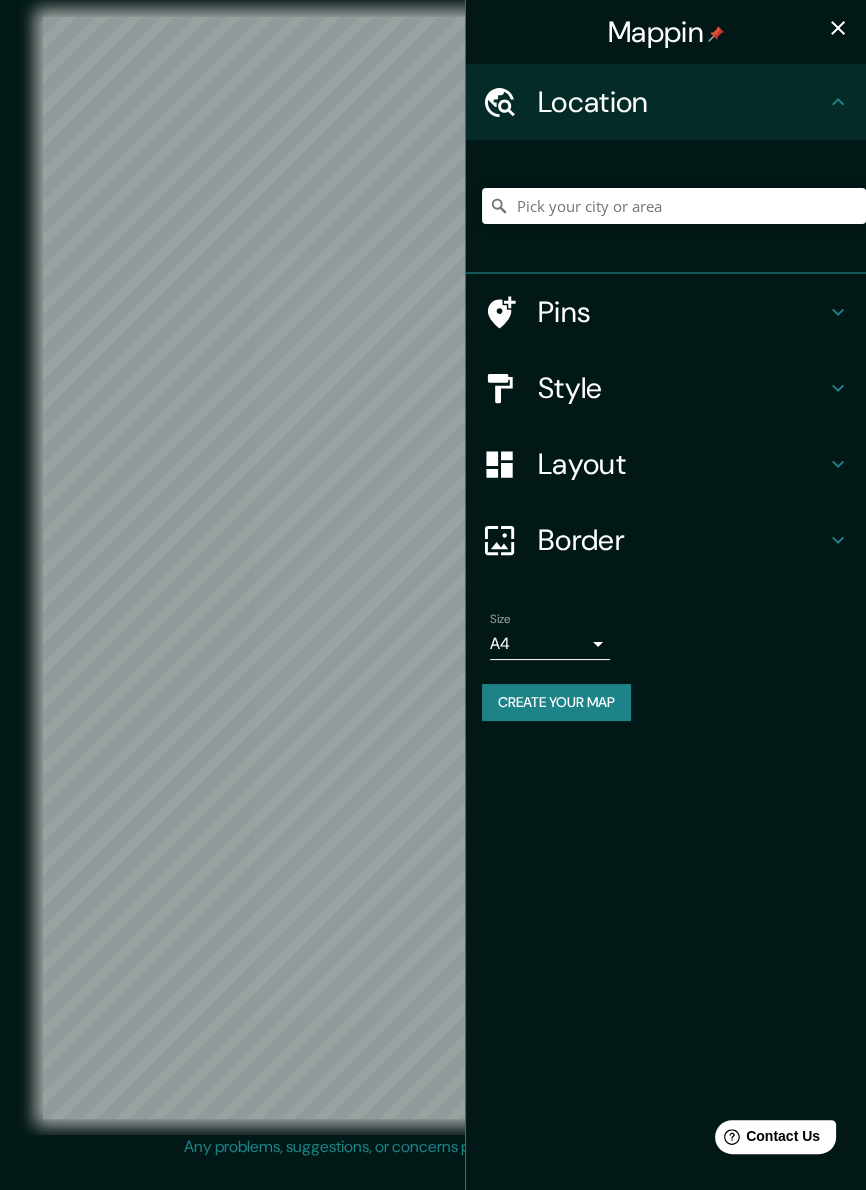 click 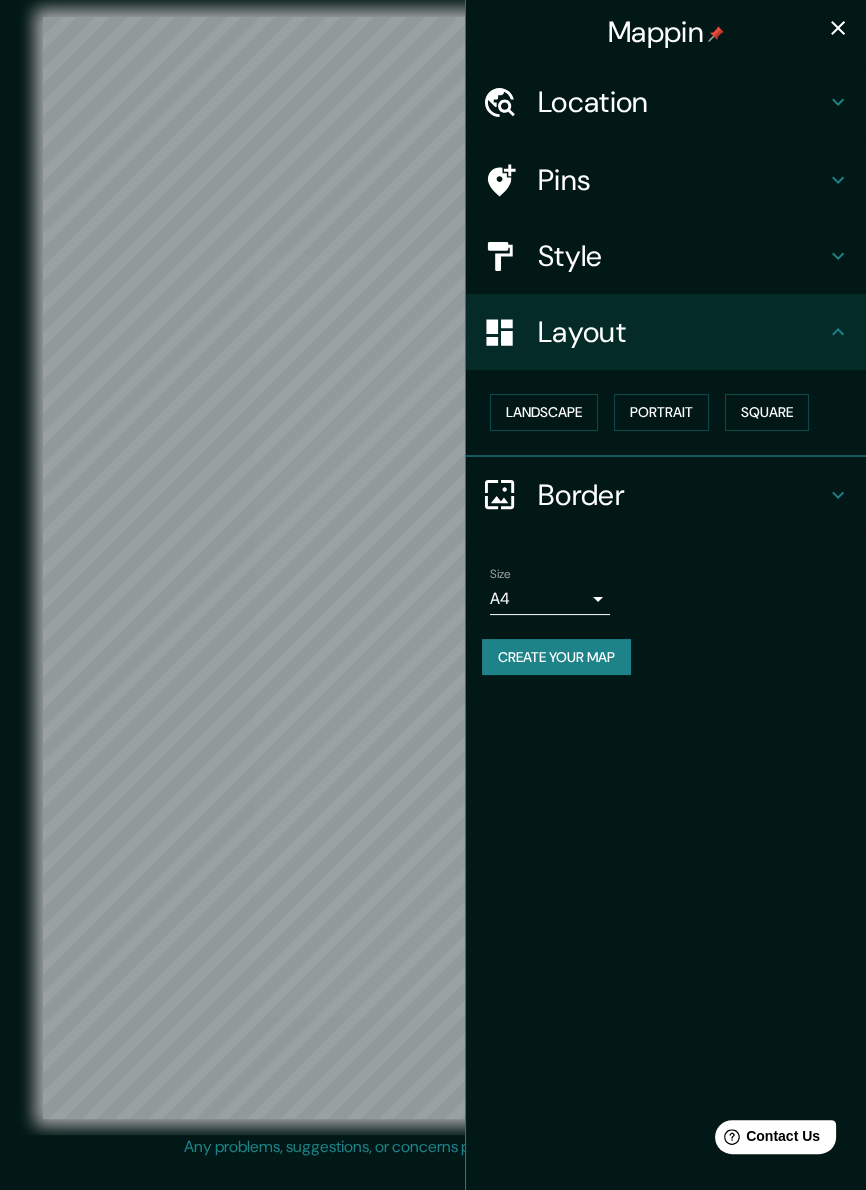 click 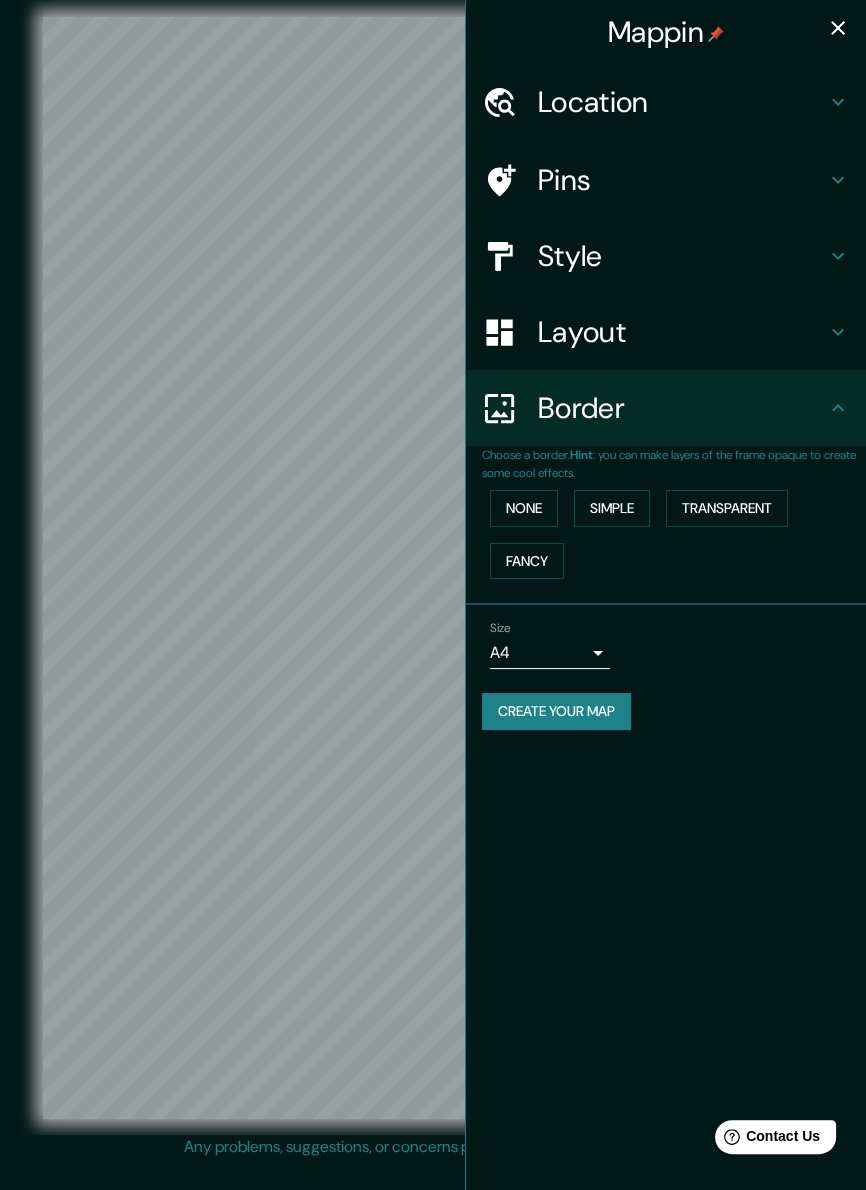 click 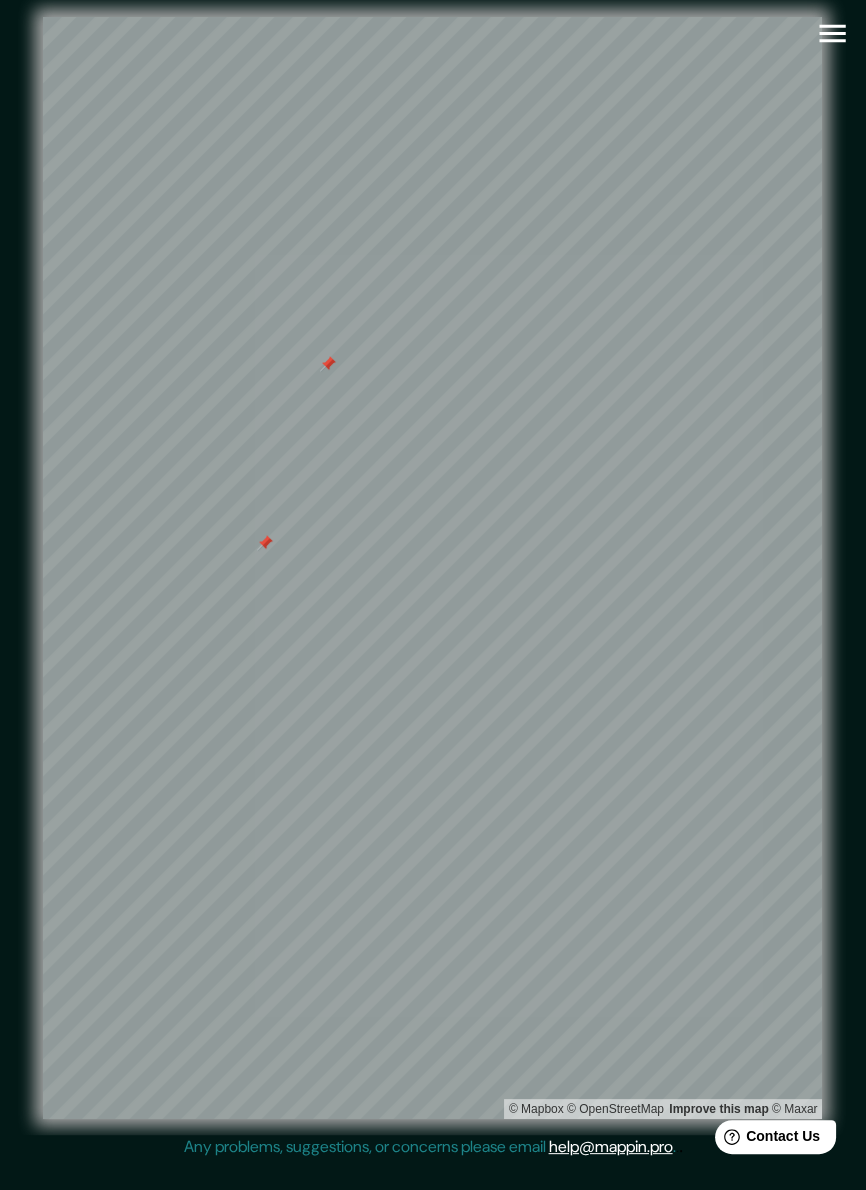 click at bounding box center [328, 364] 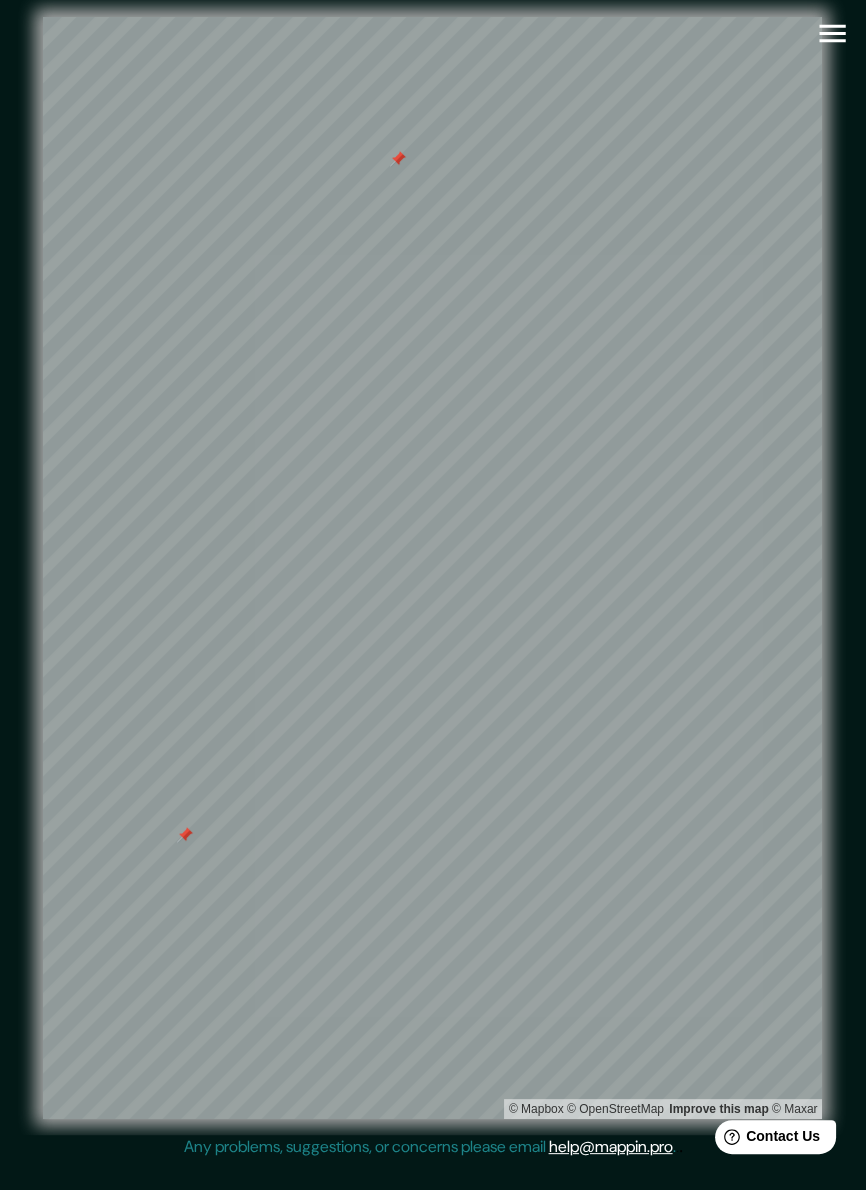 click at bounding box center [185, 835] 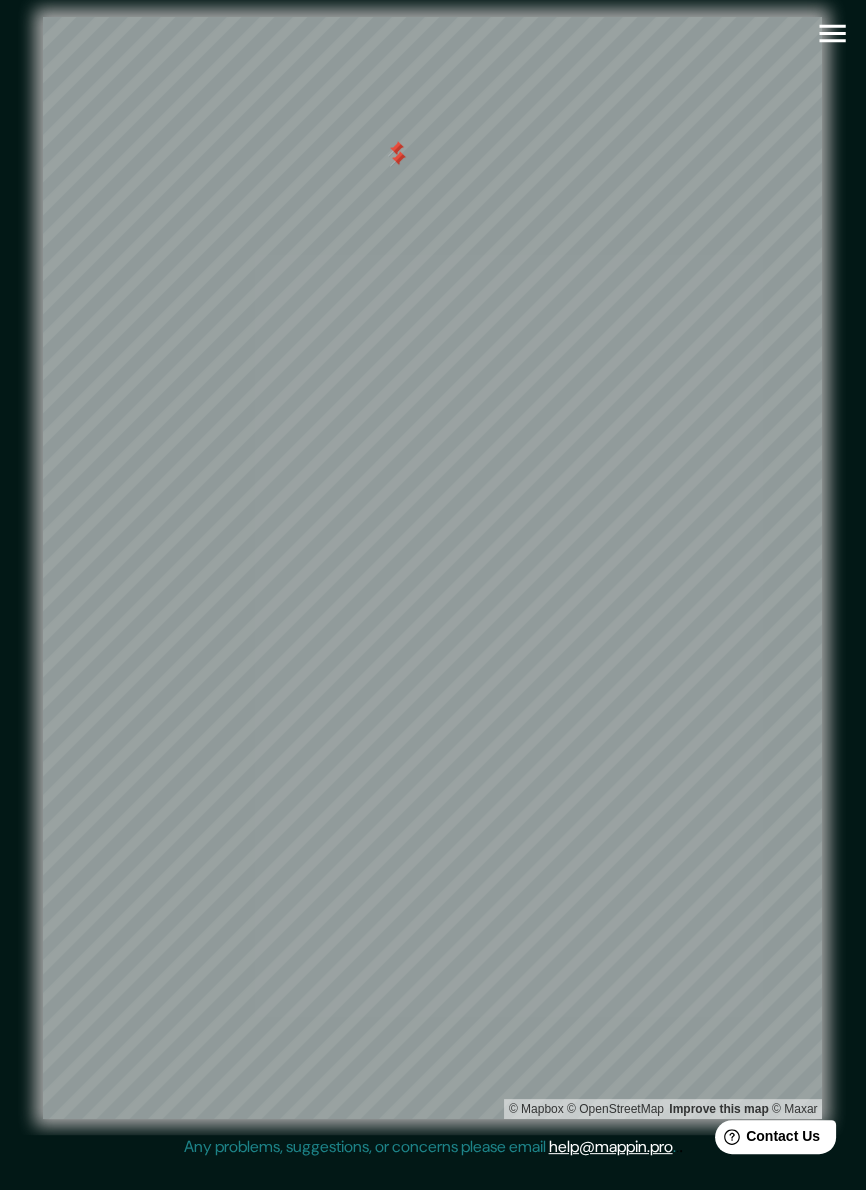 click at bounding box center (396, 149) 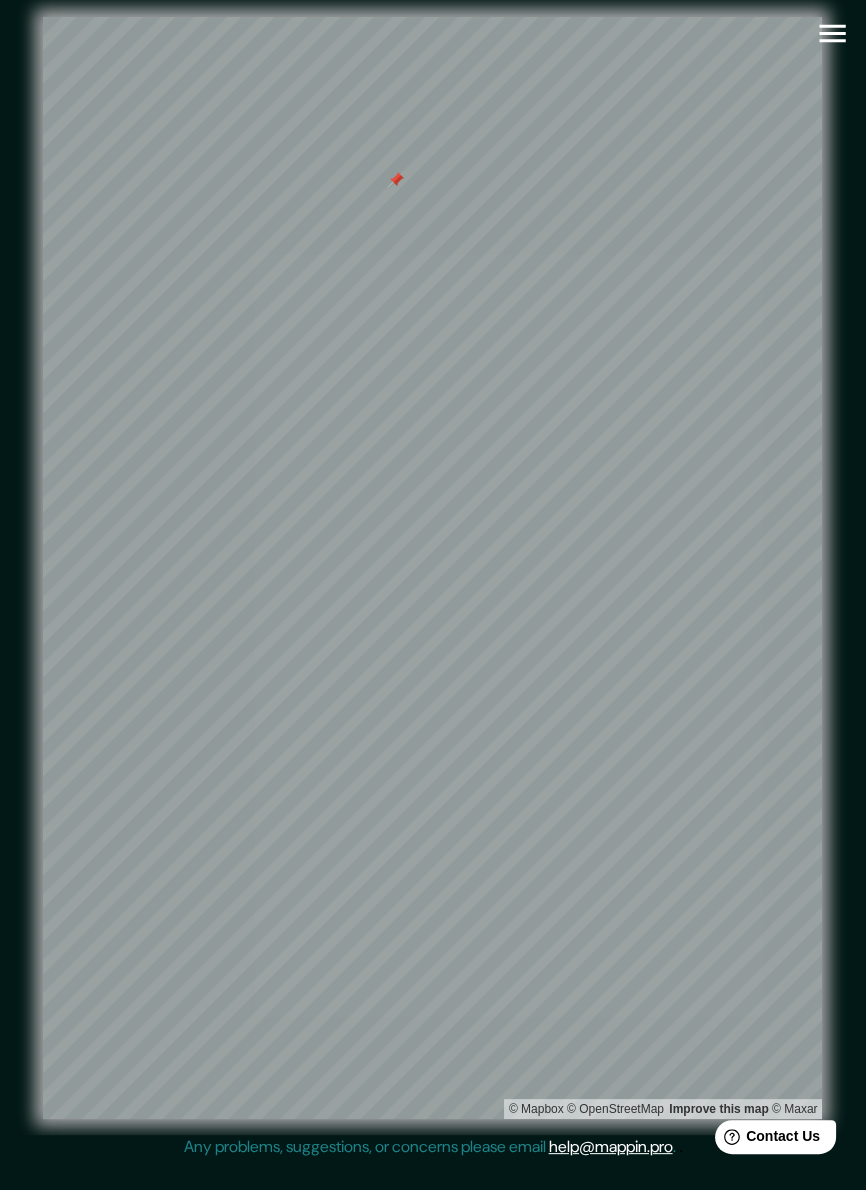 click at bounding box center [396, 180] 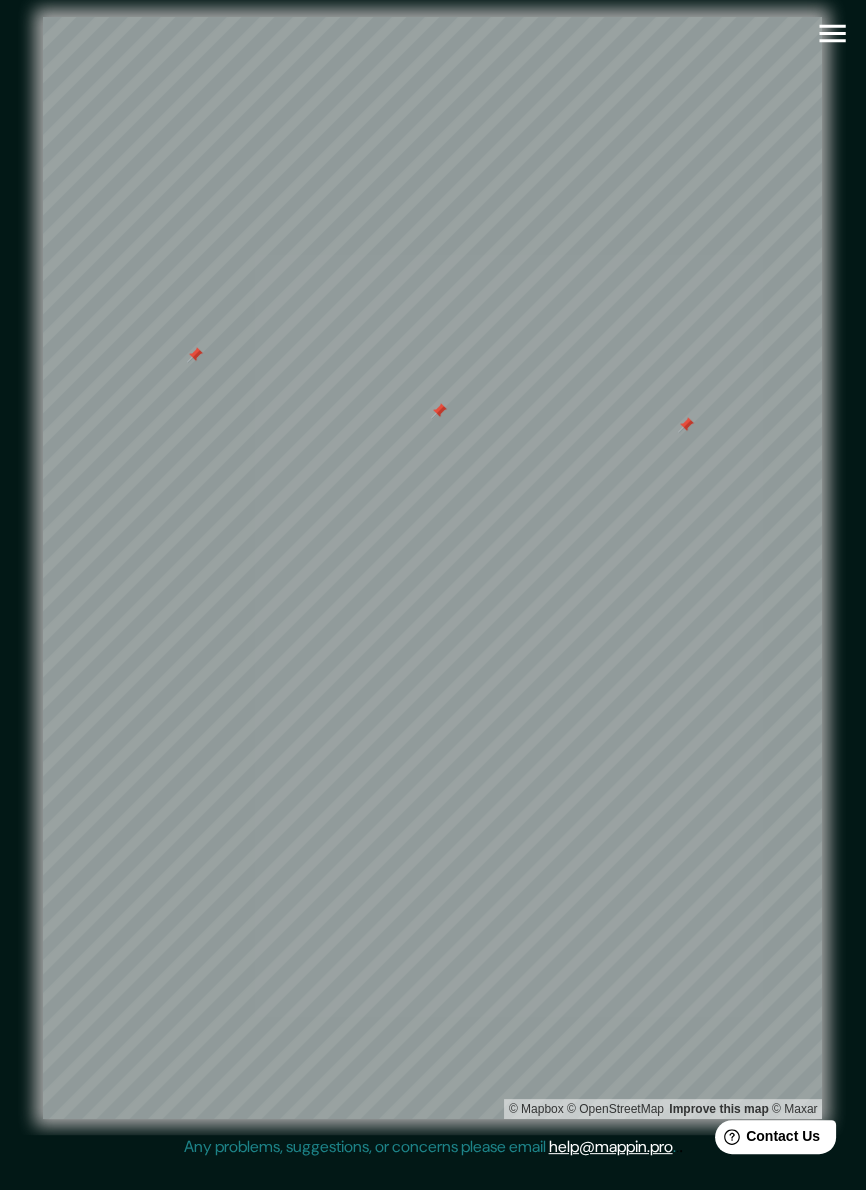 click at bounding box center (439, 411) 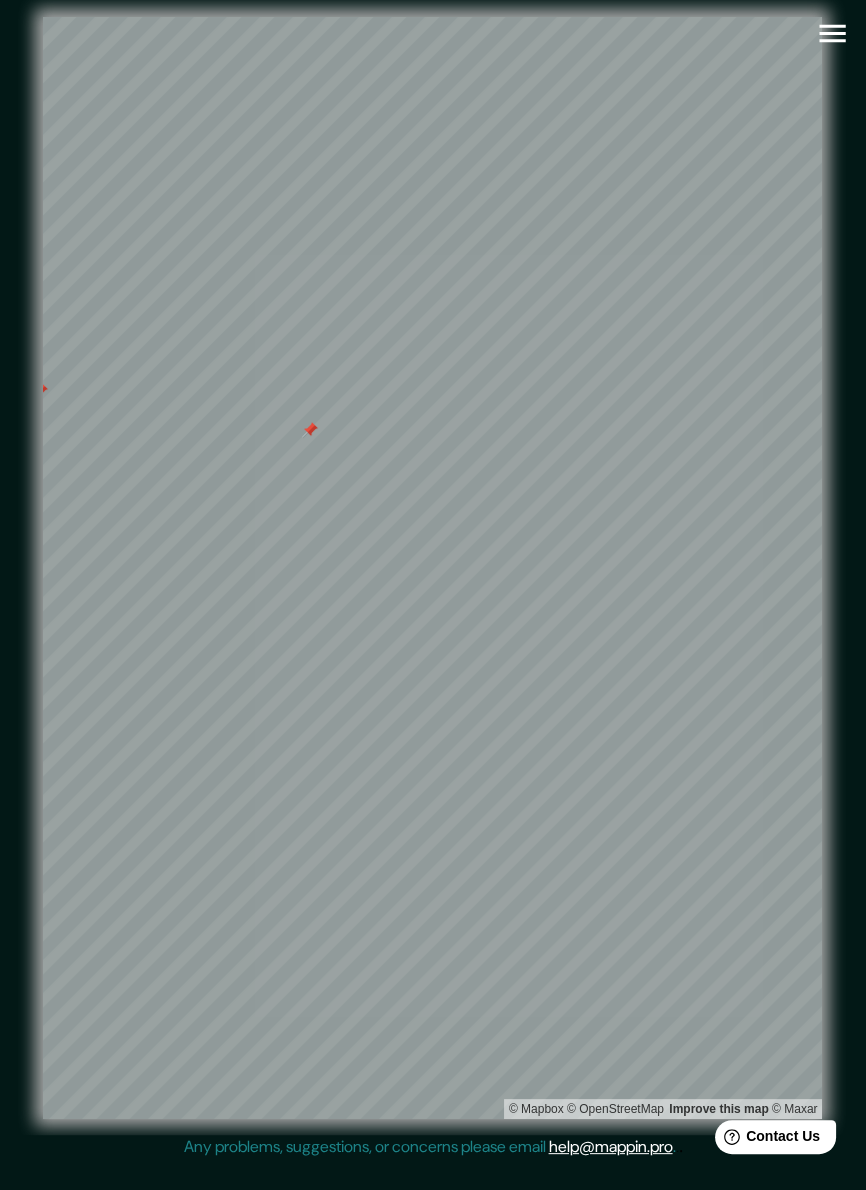 click at bounding box center (310, 430) 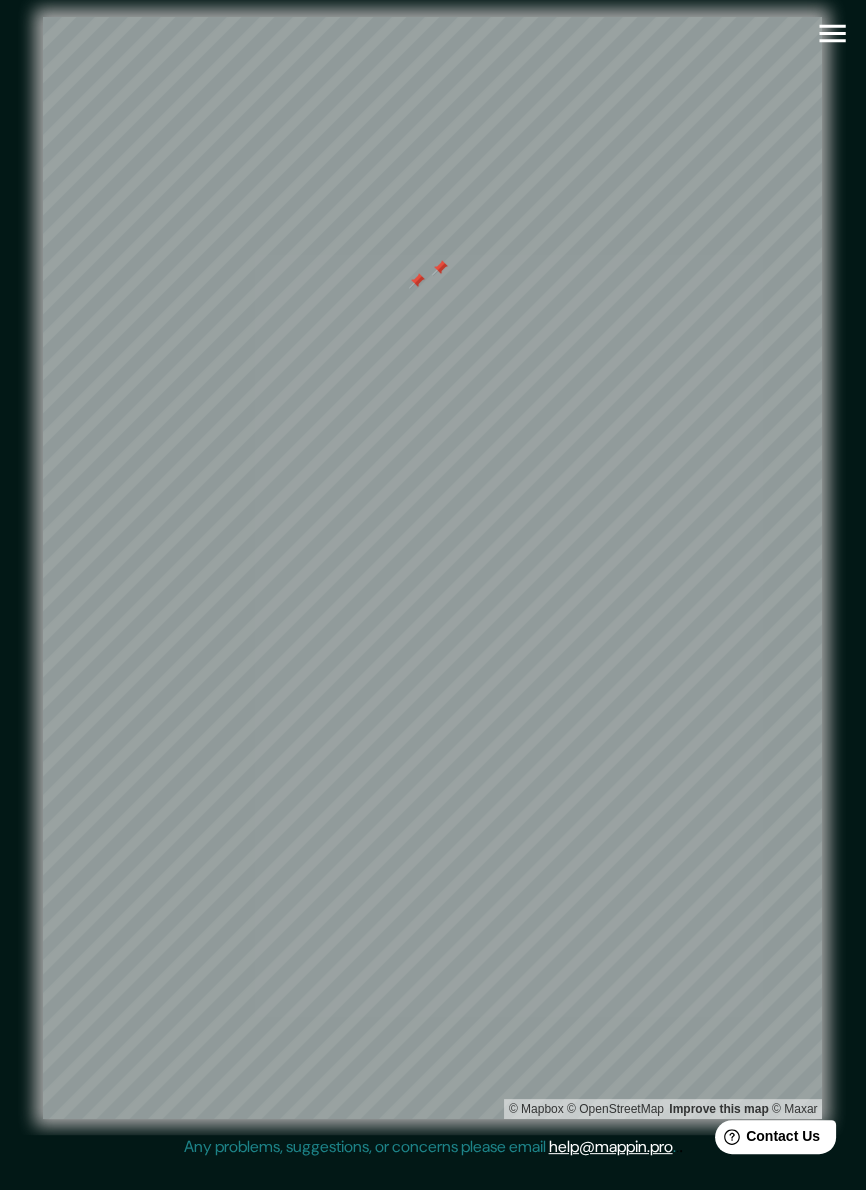 click at bounding box center (440, 268) 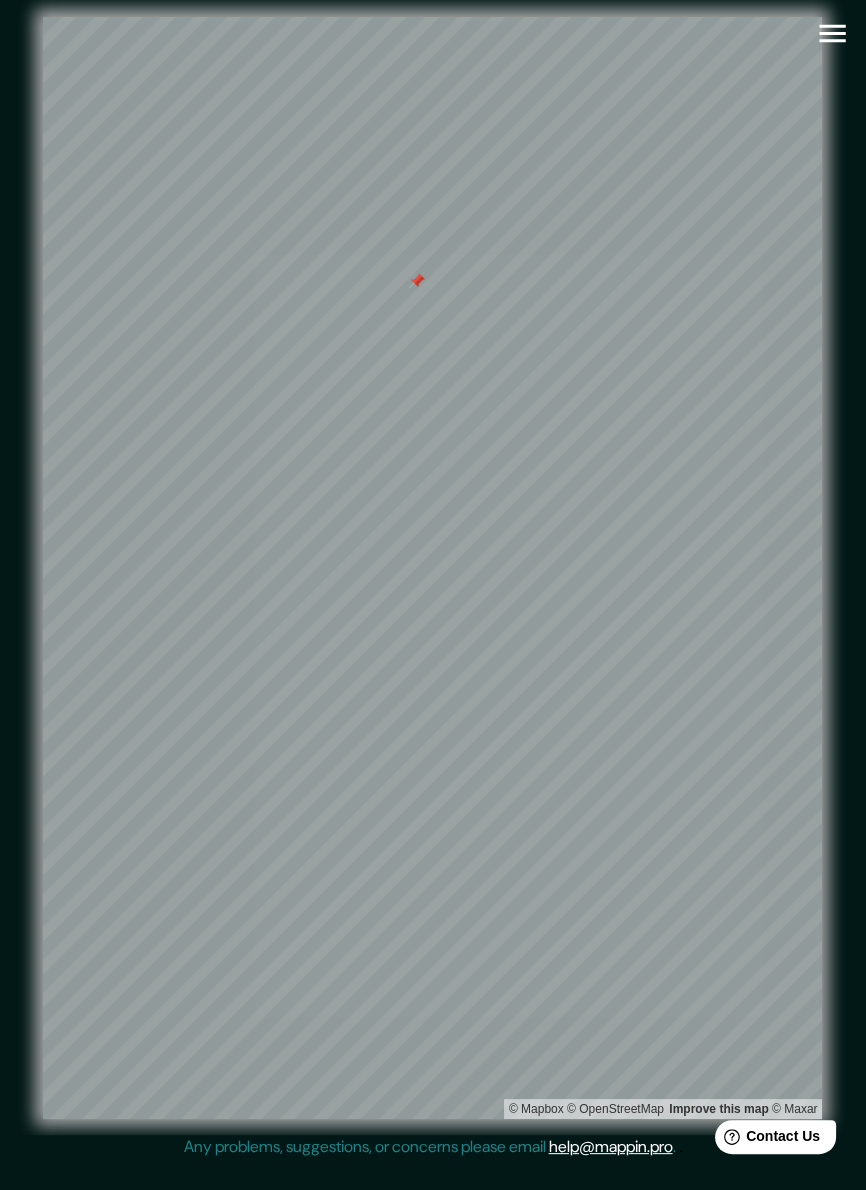 click at bounding box center [417, 281] 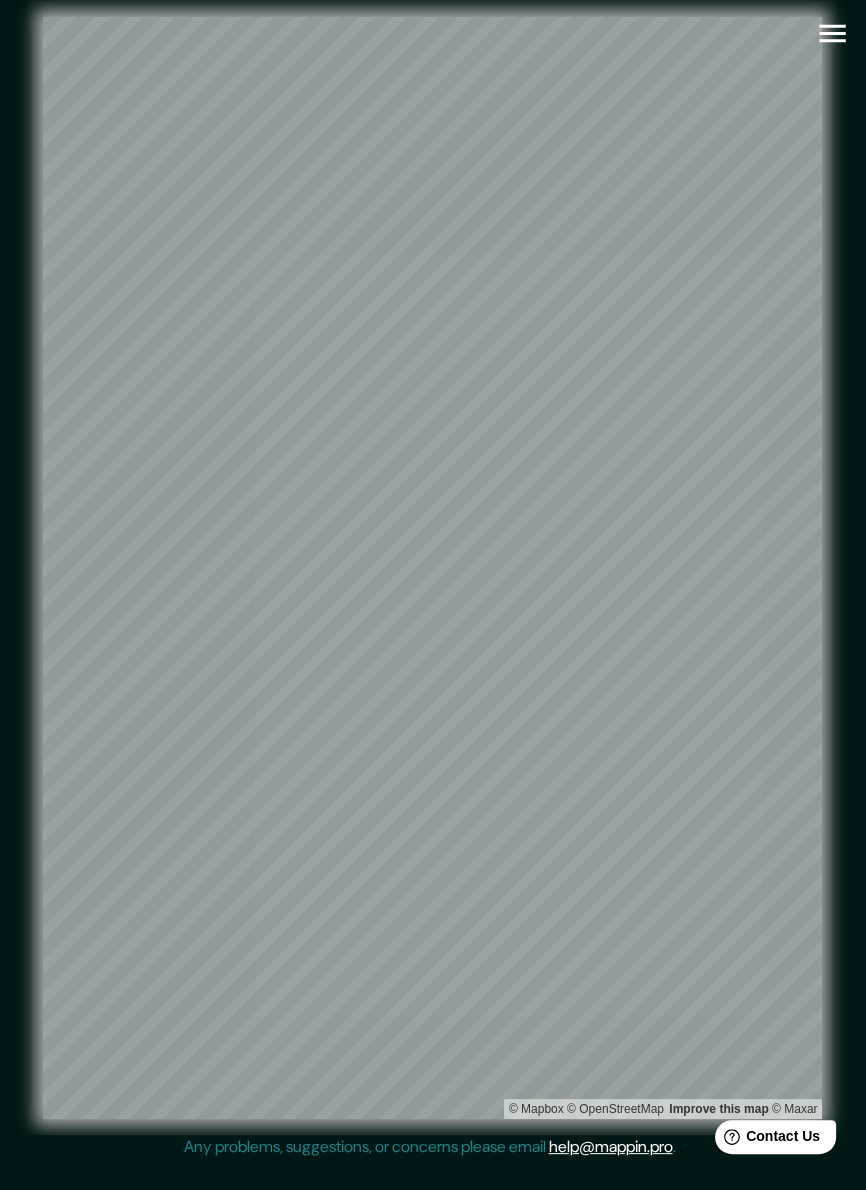 click 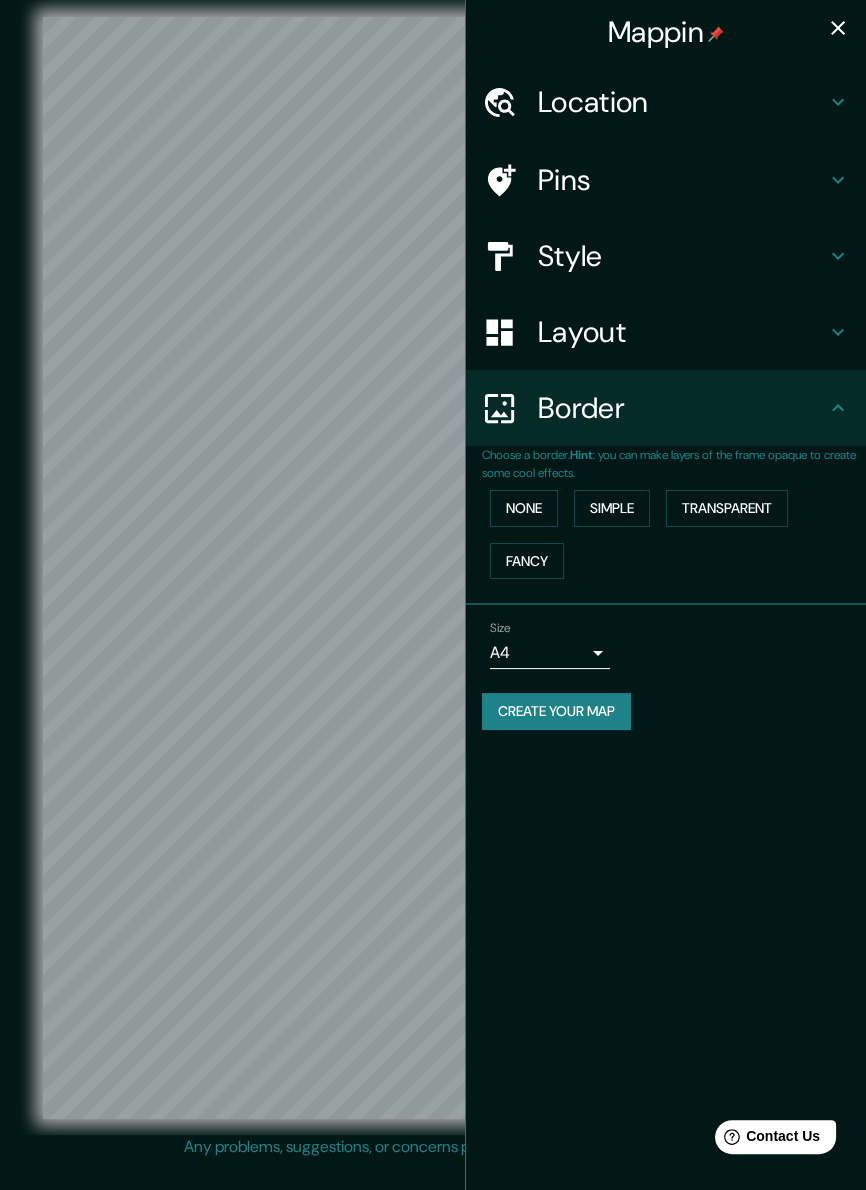 click 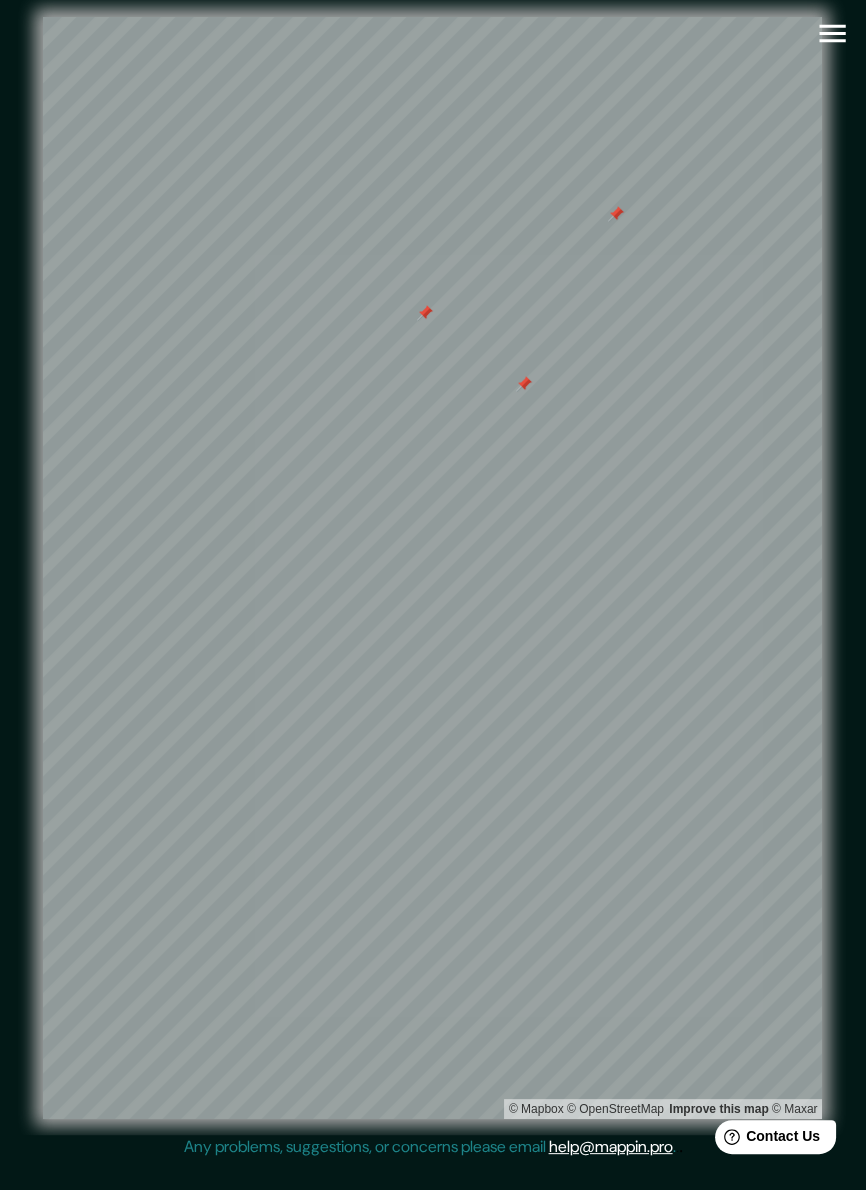 click at bounding box center (616, 214) 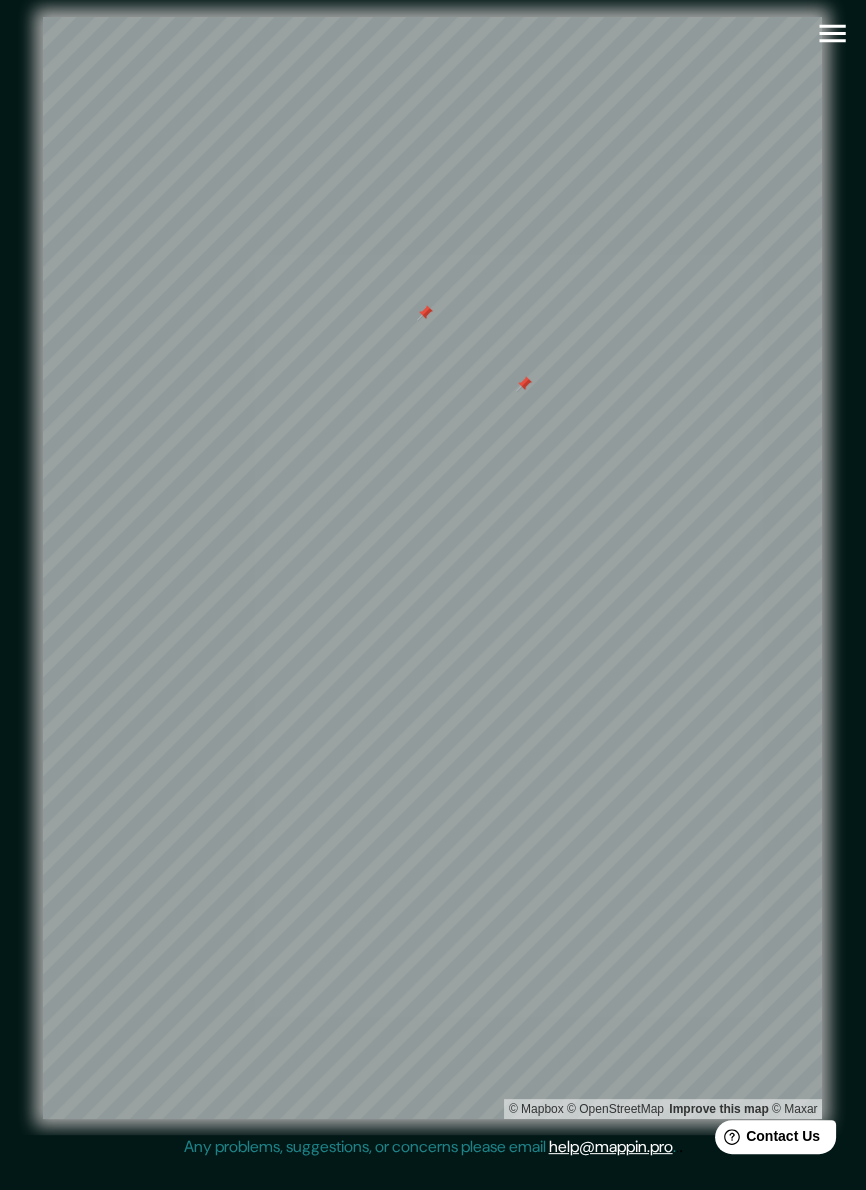 click at bounding box center [524, 384] 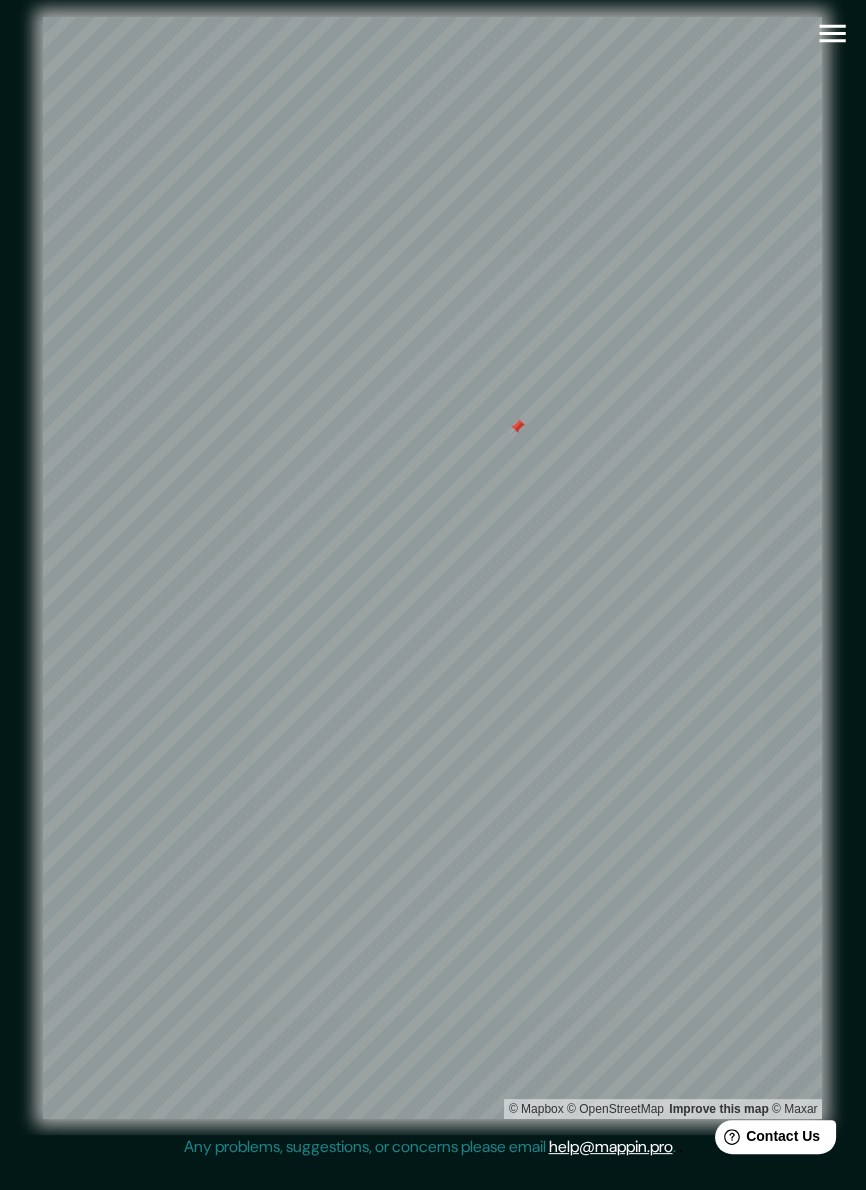 click at bounding box center [517, 427] 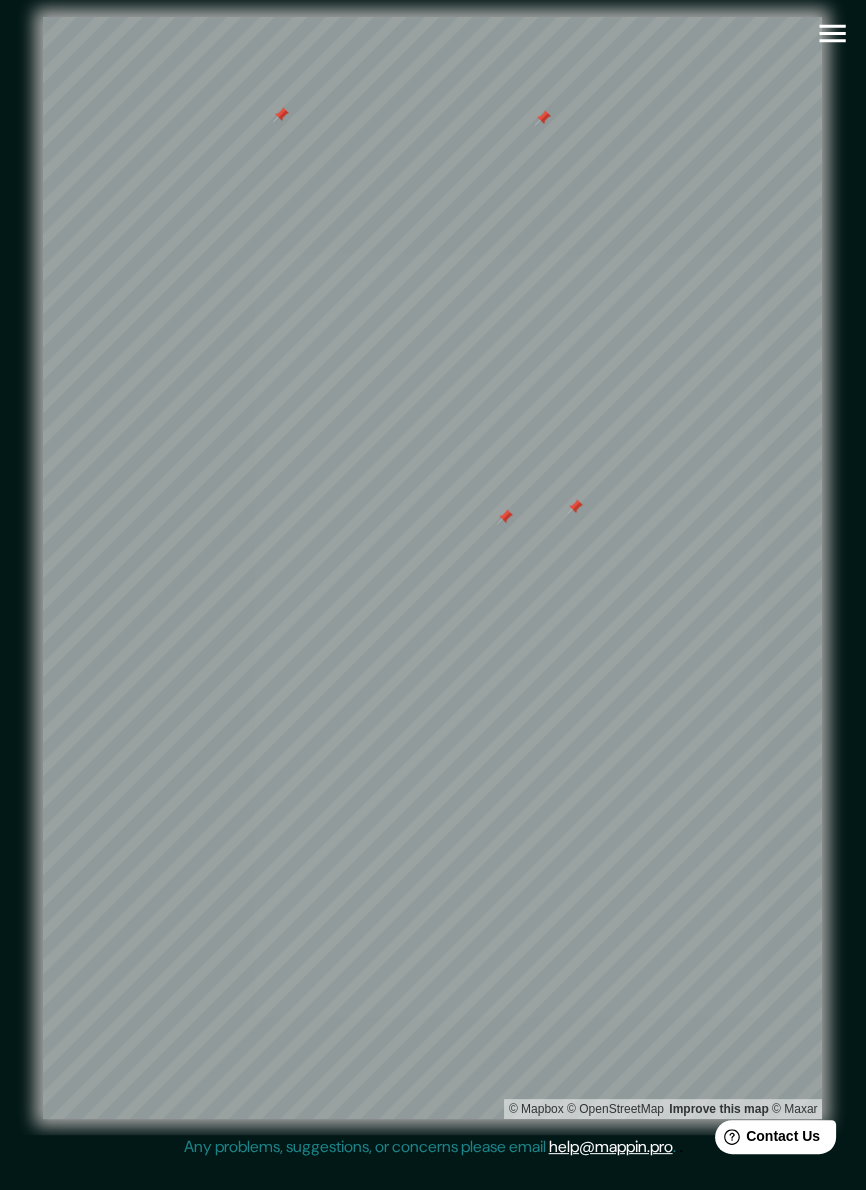 click at bounding box center (575, 507) 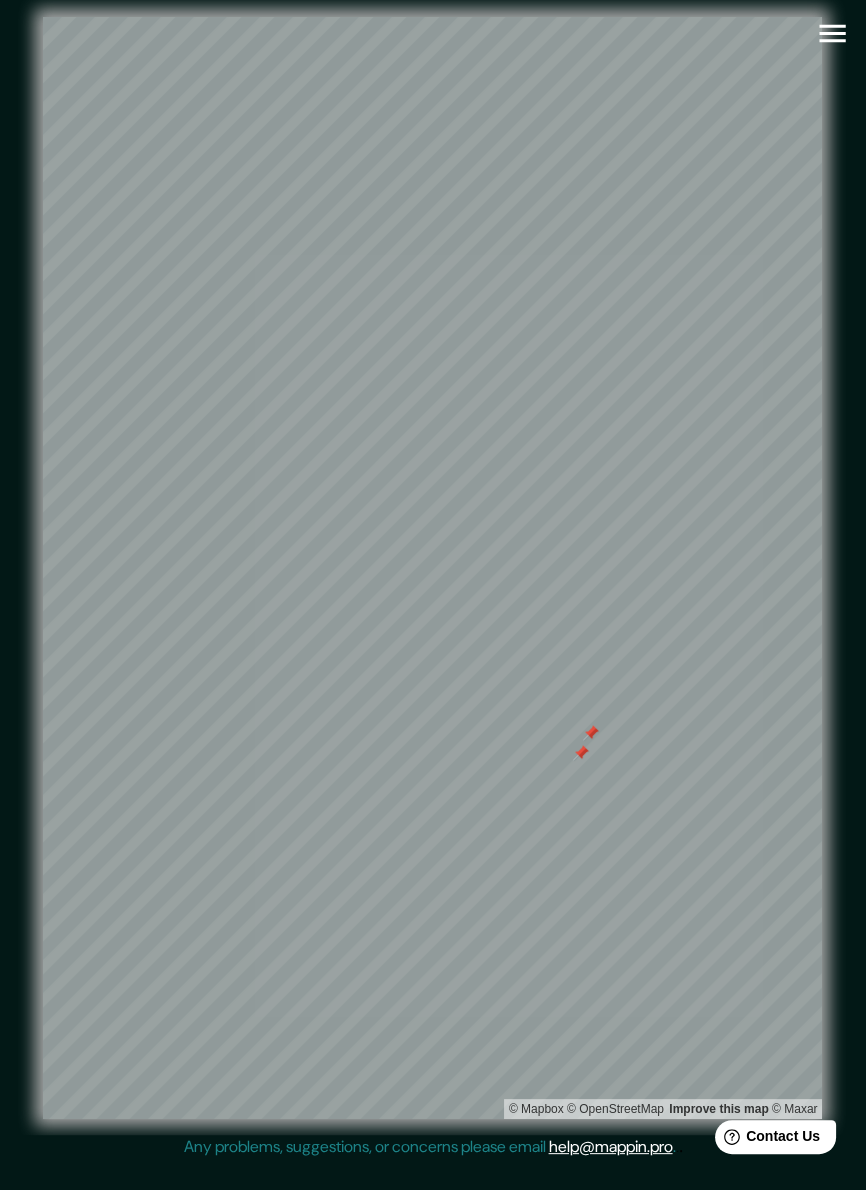 click at bounding box center (581, 753) 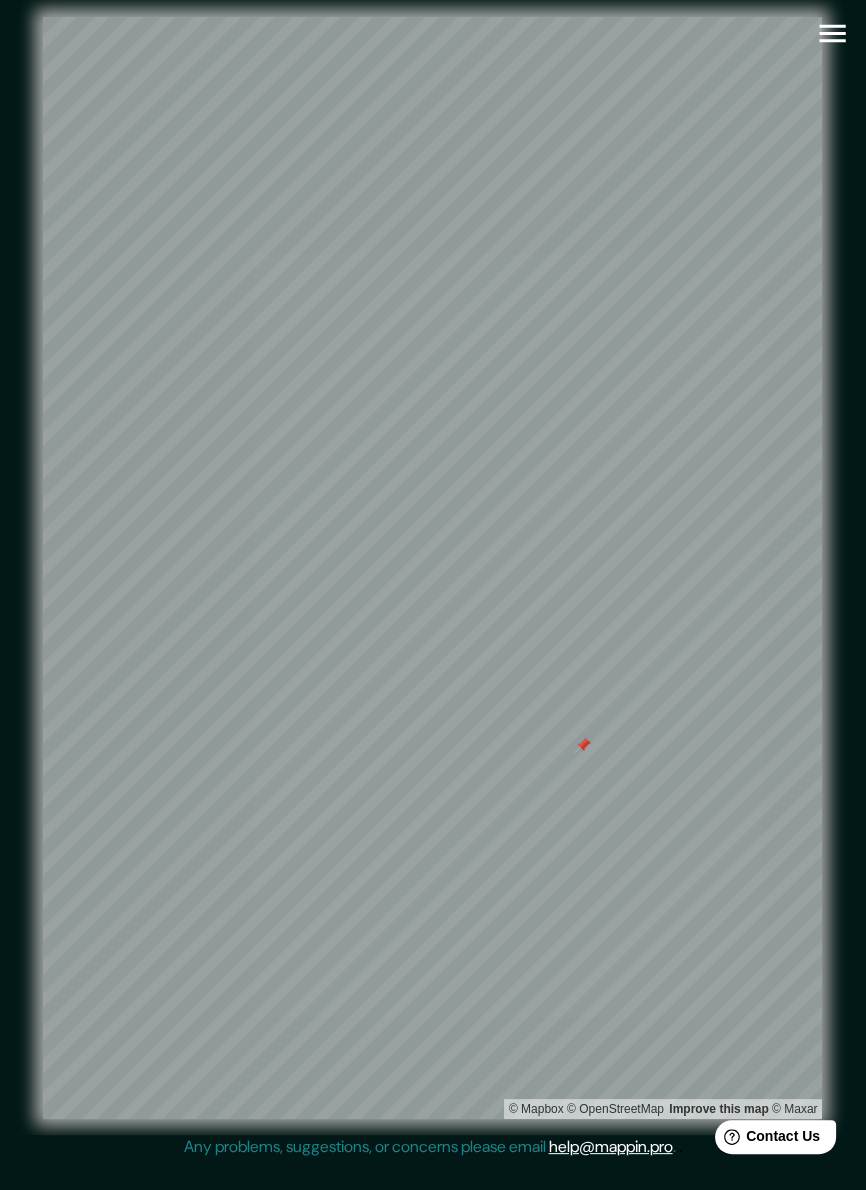 click at bounding box center (583, 745) 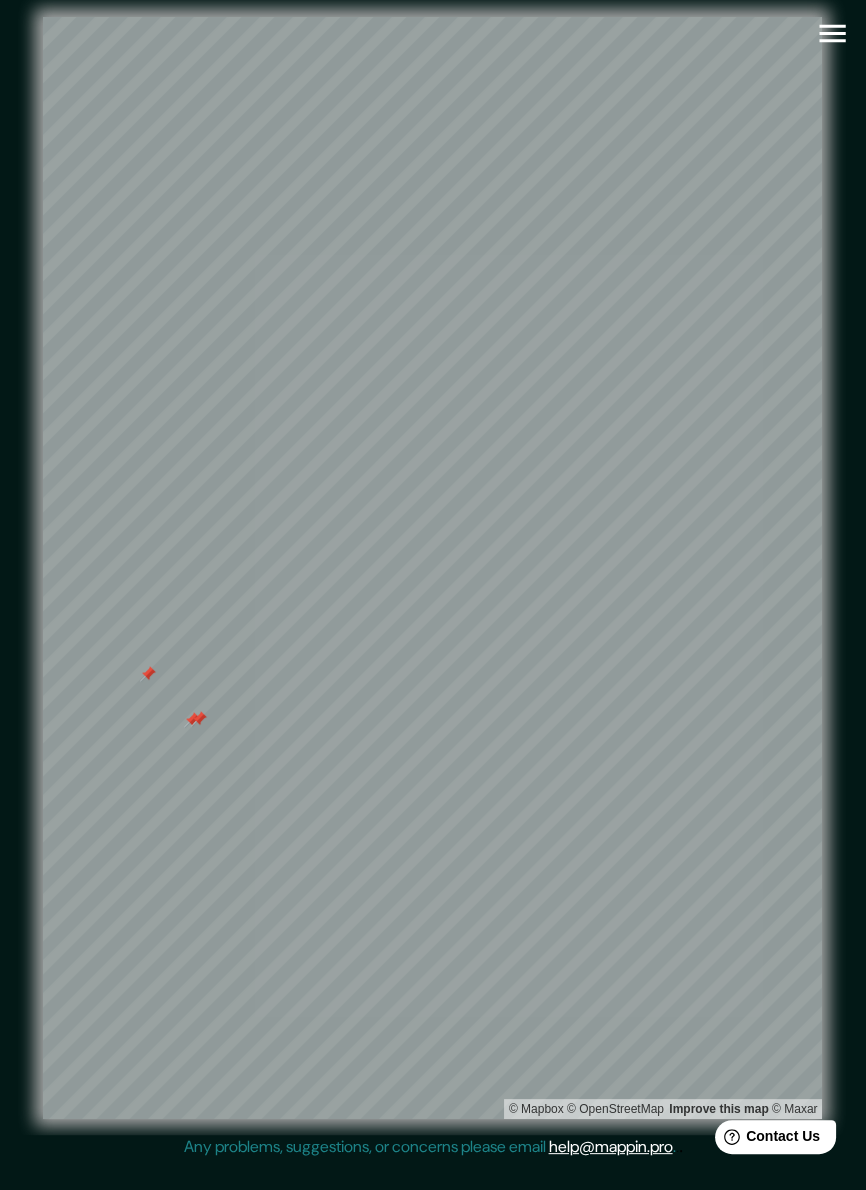 click at bounding box center [148, 674] 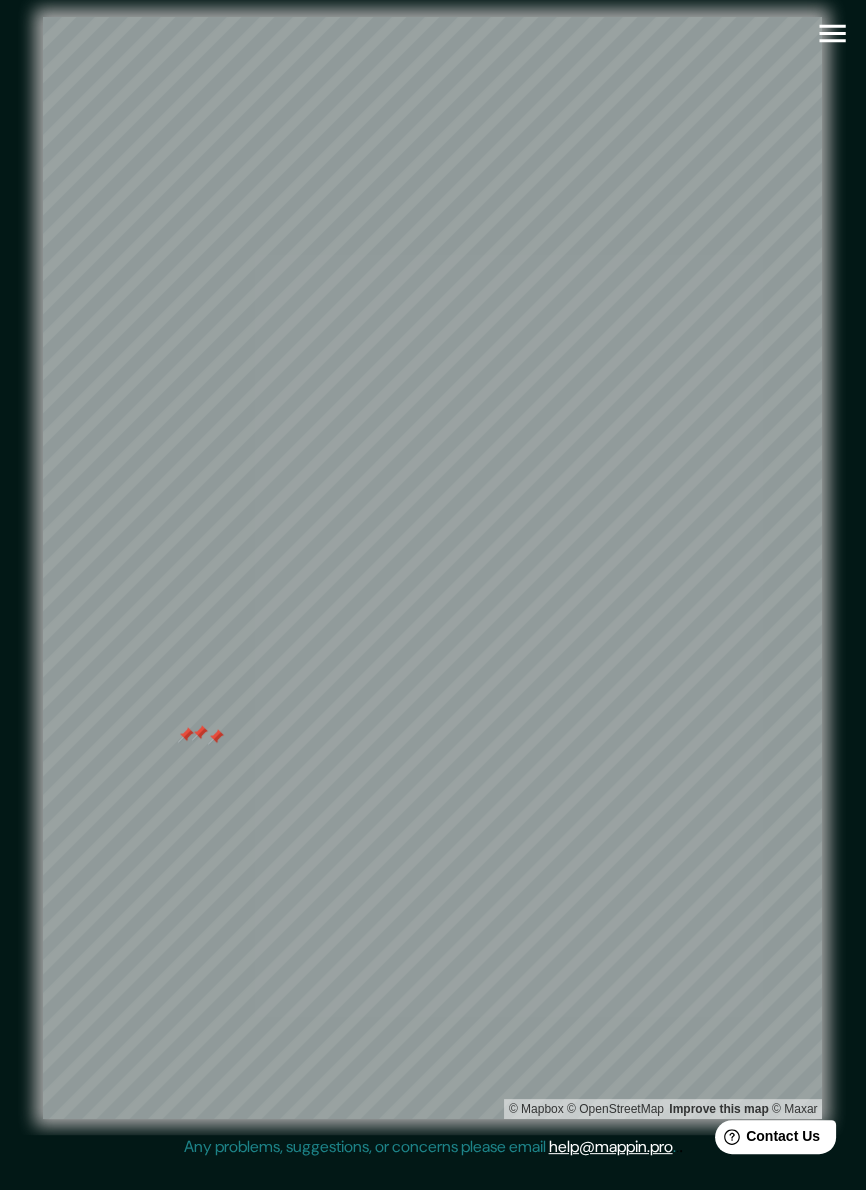 click at bounding box center (200, 733) 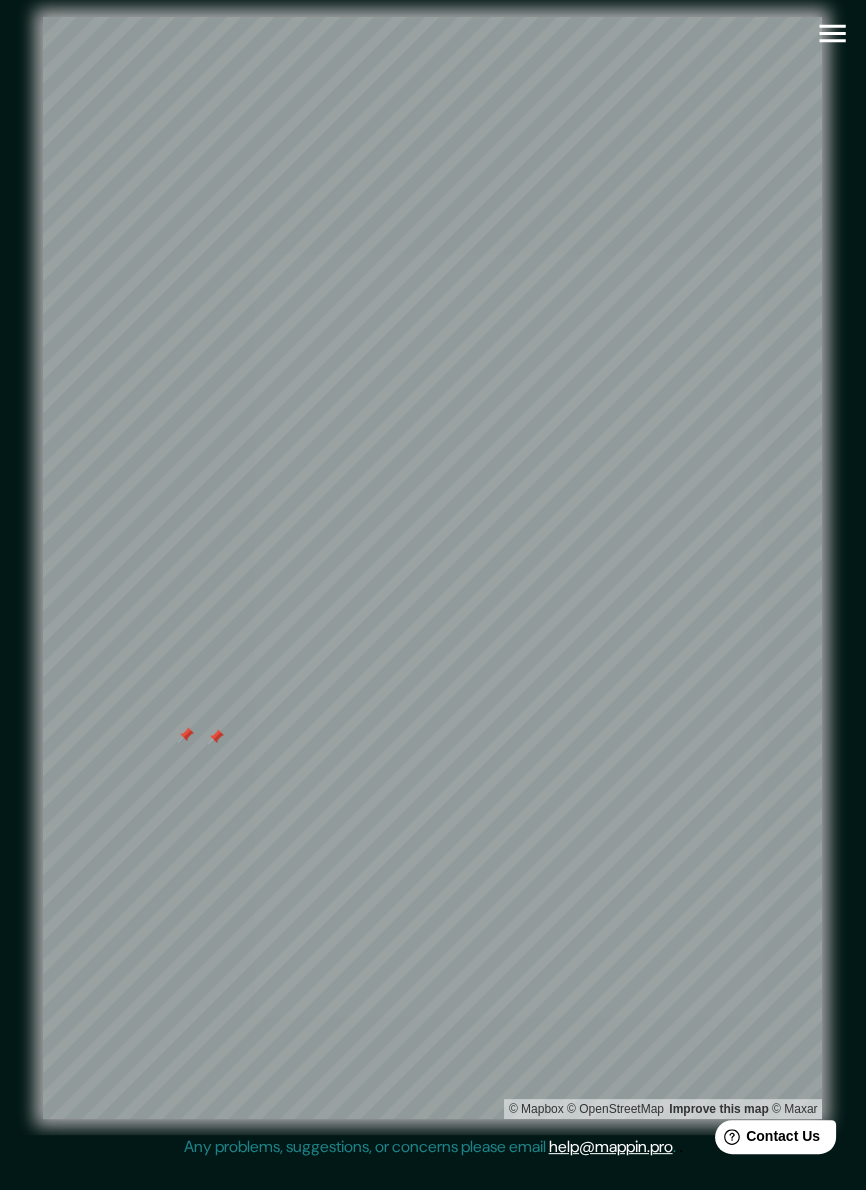 click at bounding box center (186, 735) 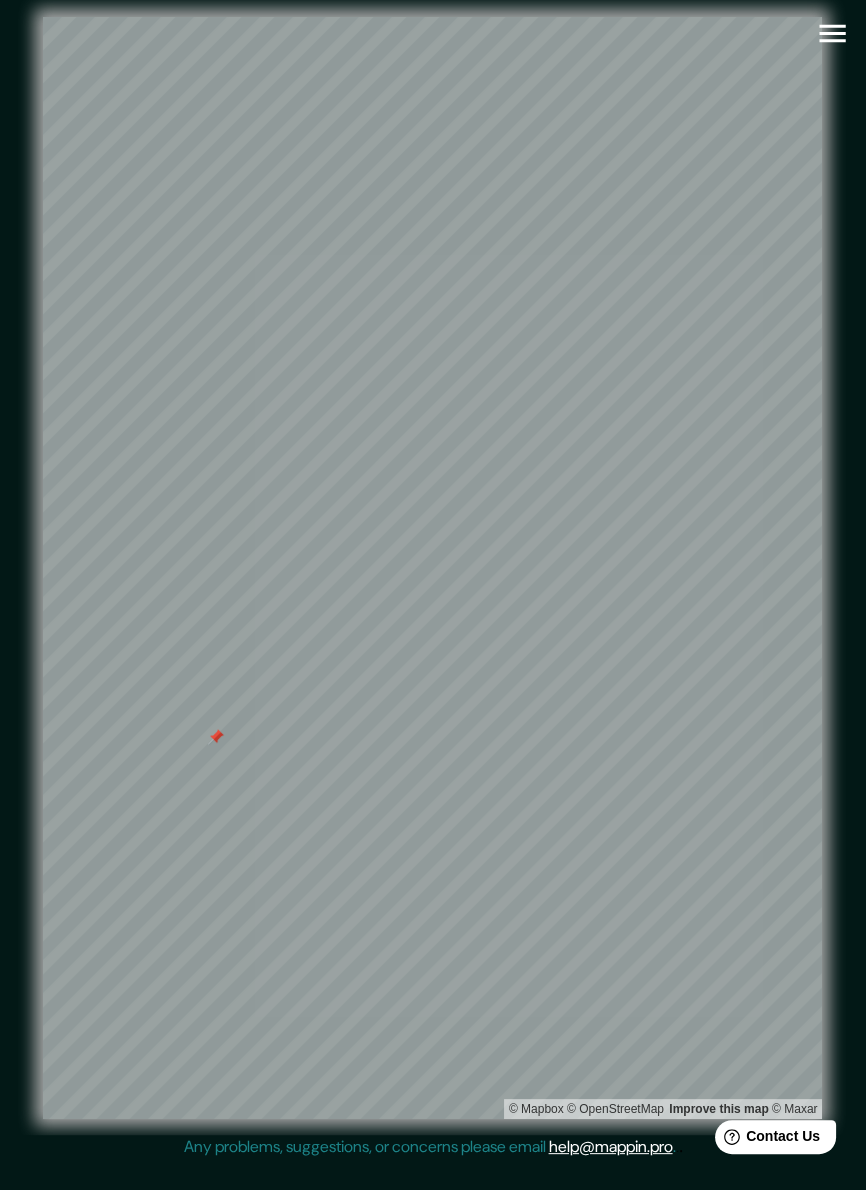click at bounding box center (216, 737) 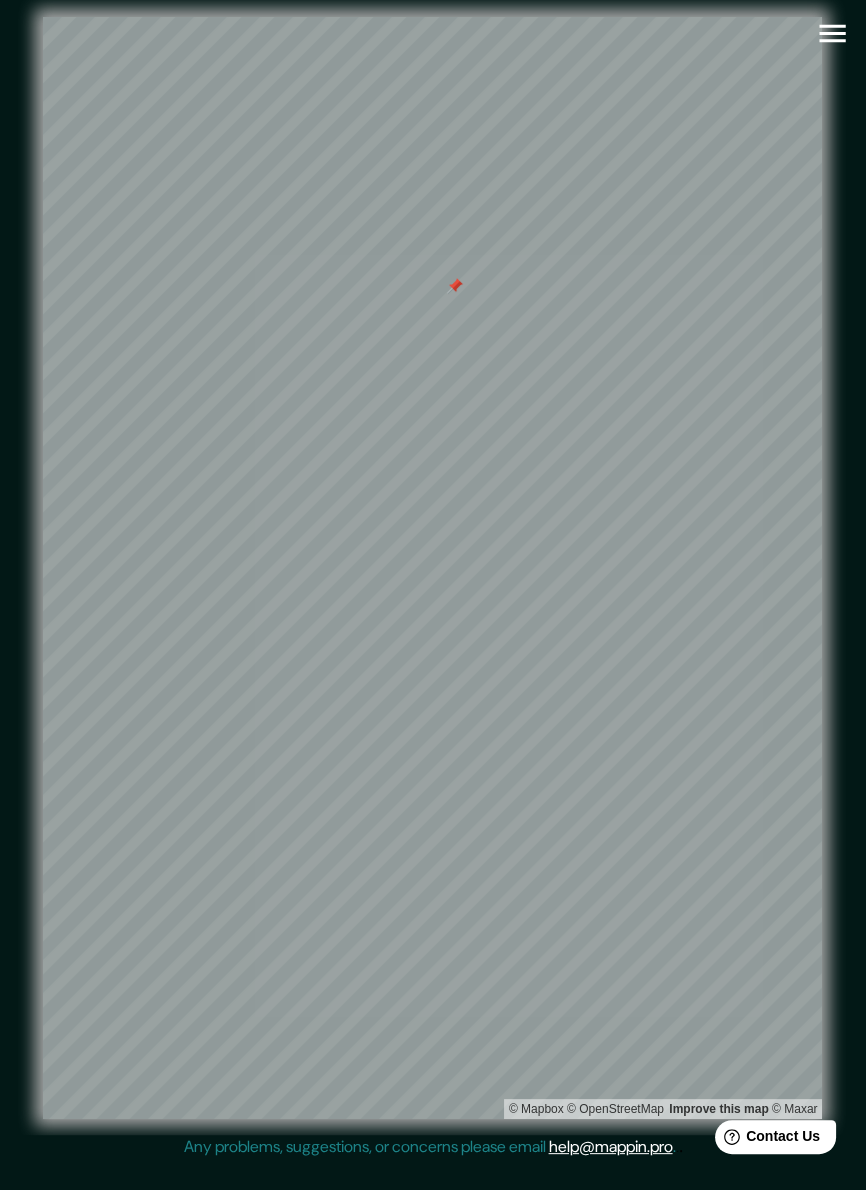 click at bounding box center (455, 286) 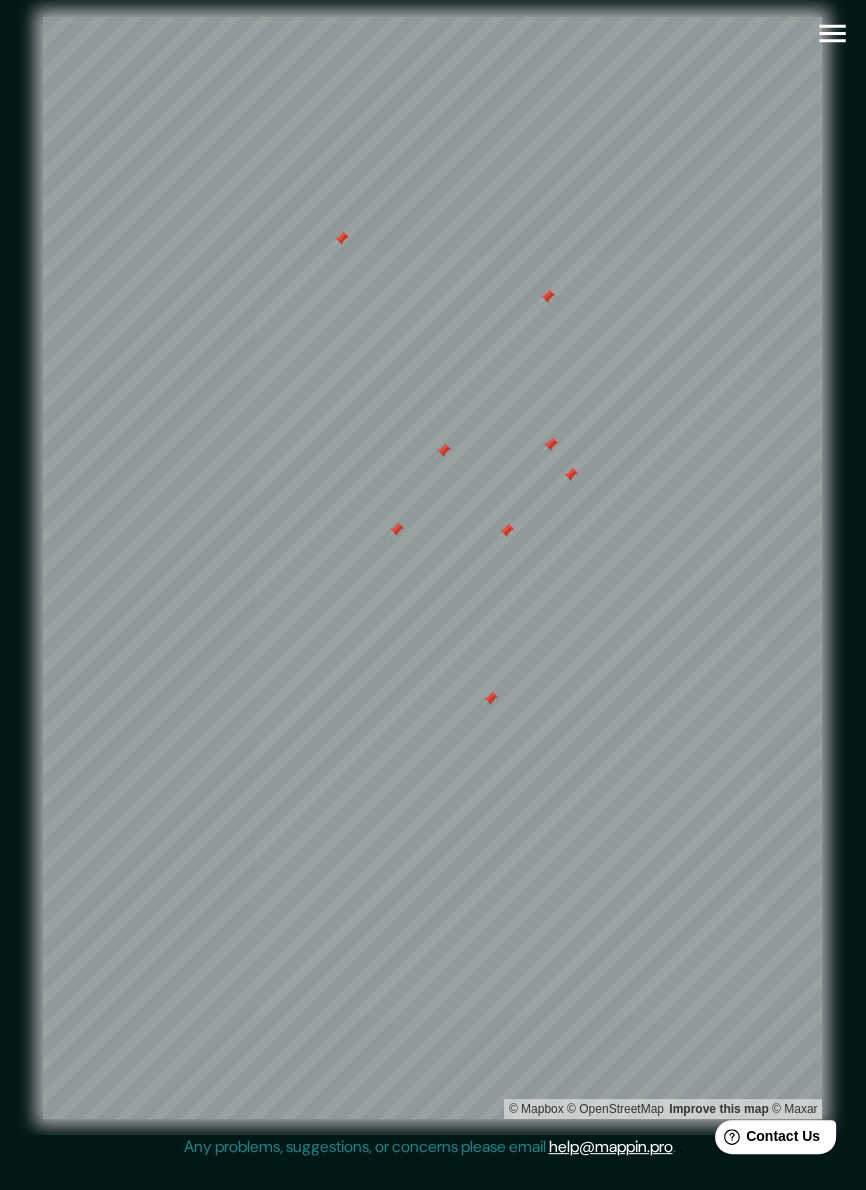 click 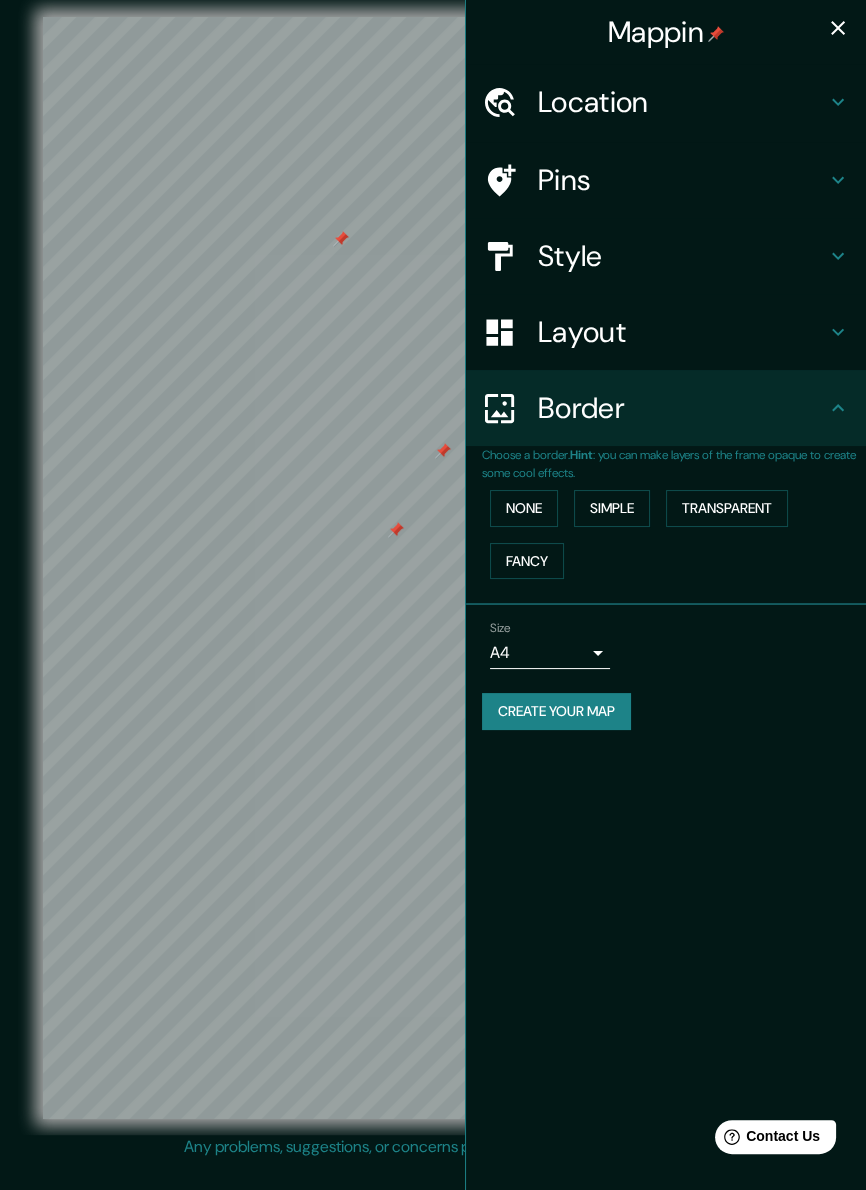 click 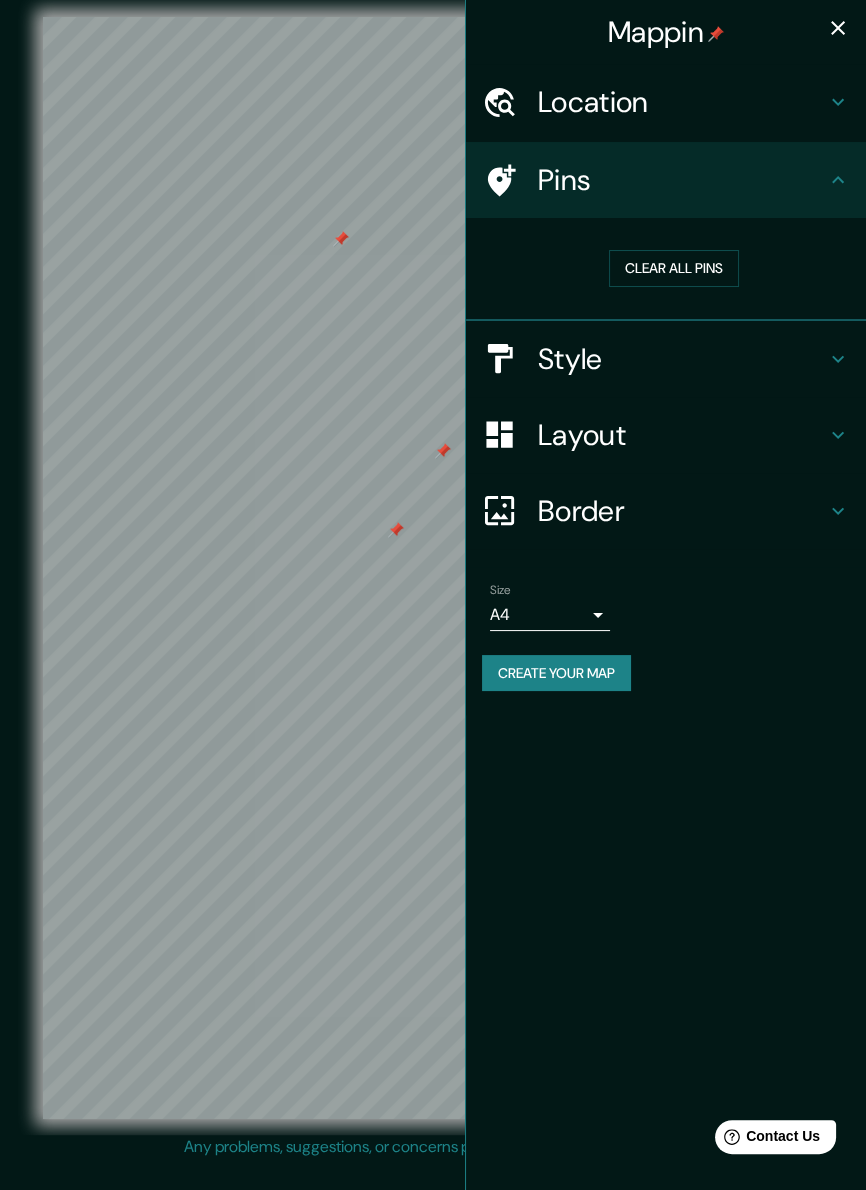 click 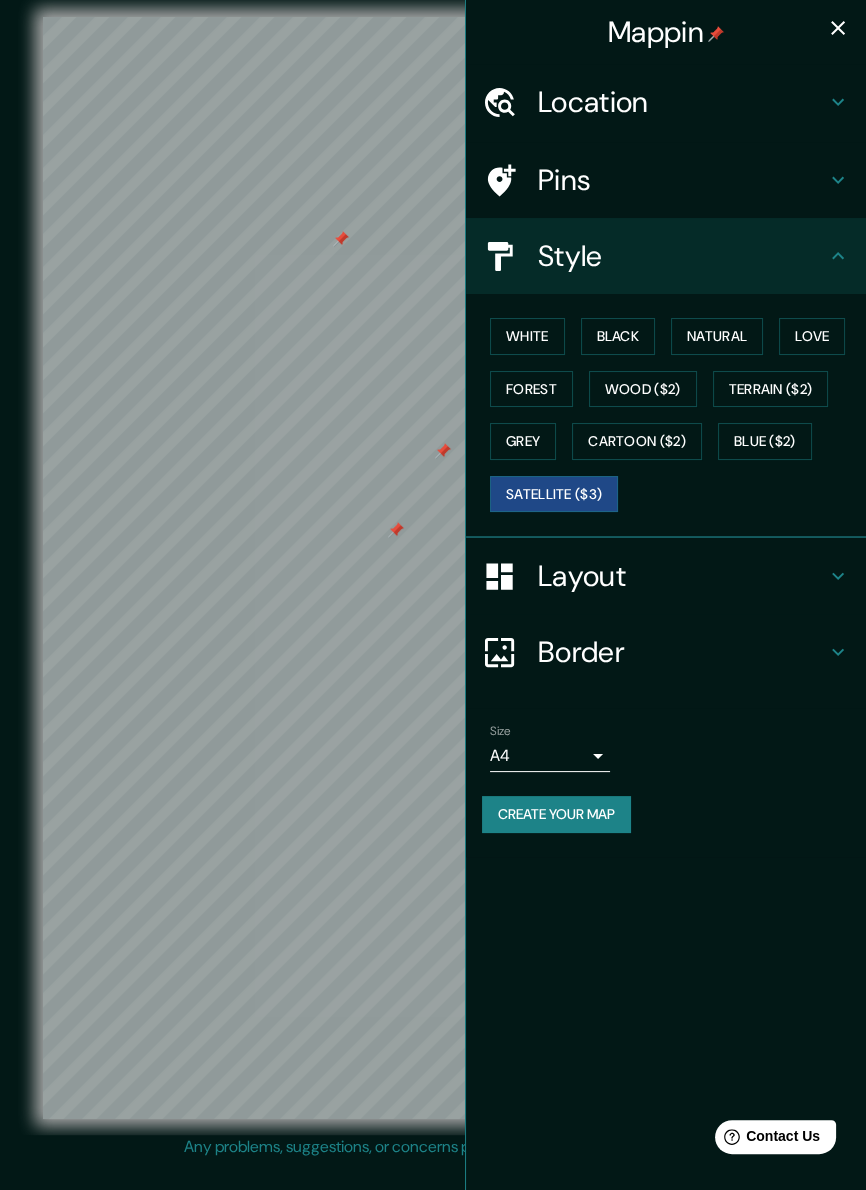 click on "Pins" at bounding box center (666, 180) 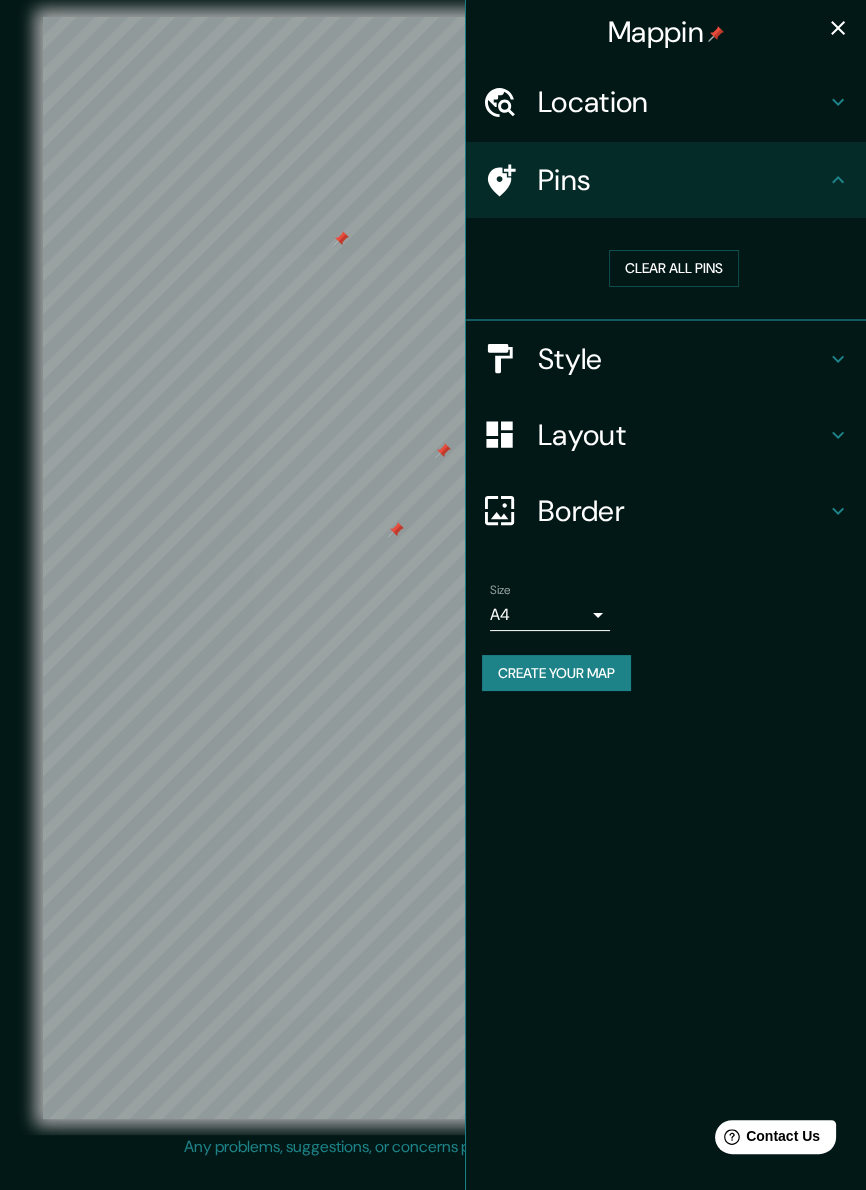 click 